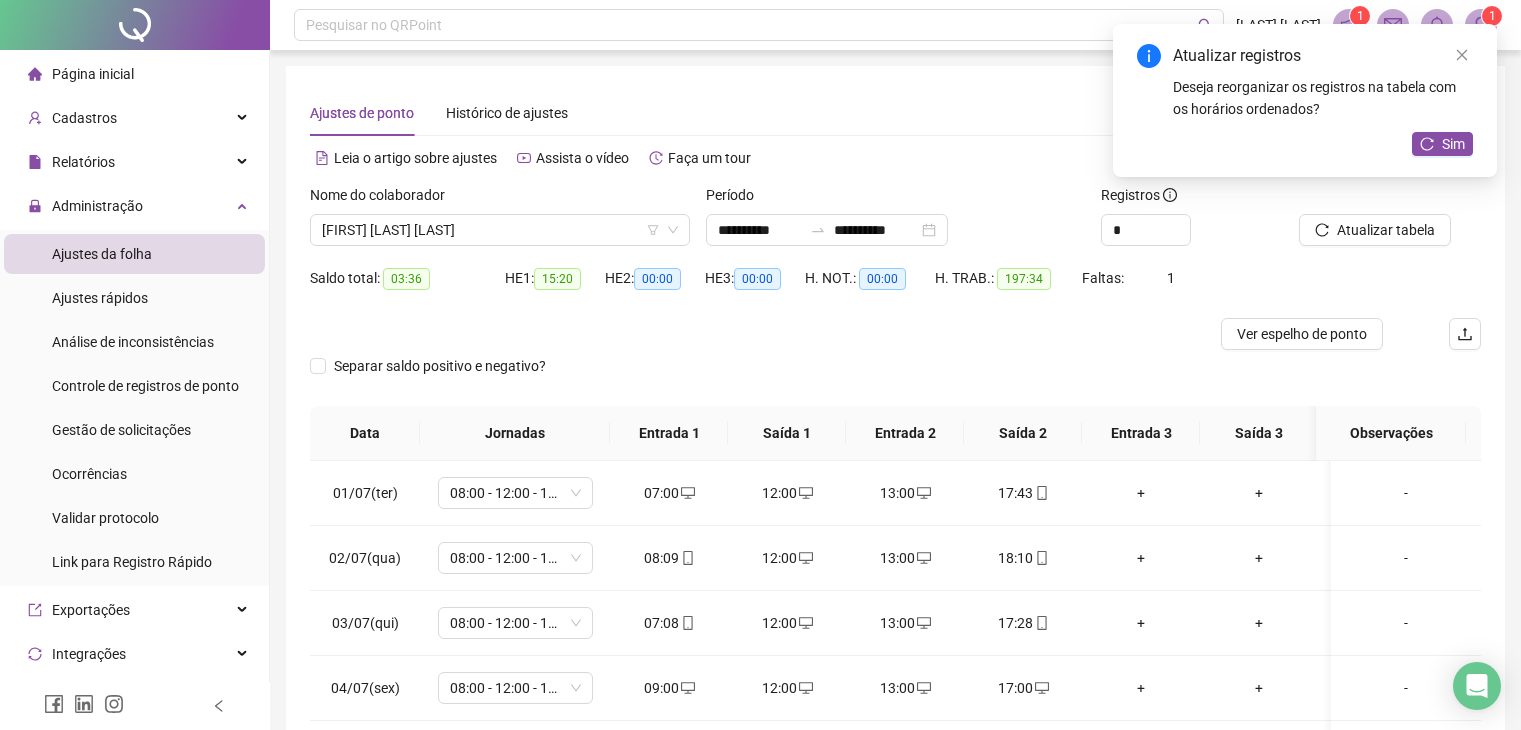 scroll, scrollTop: 268, scrollLeft: 0, axis: vertical 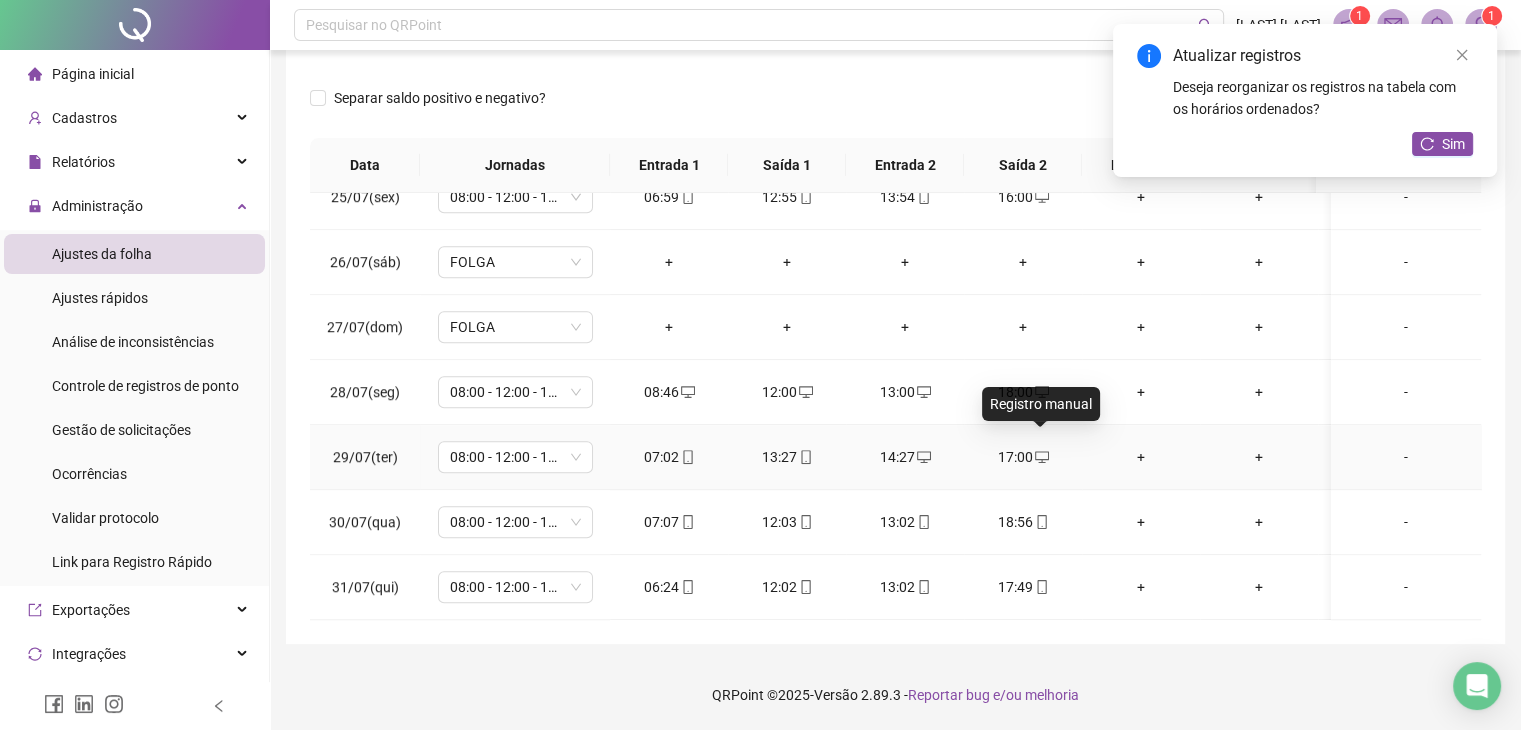 click 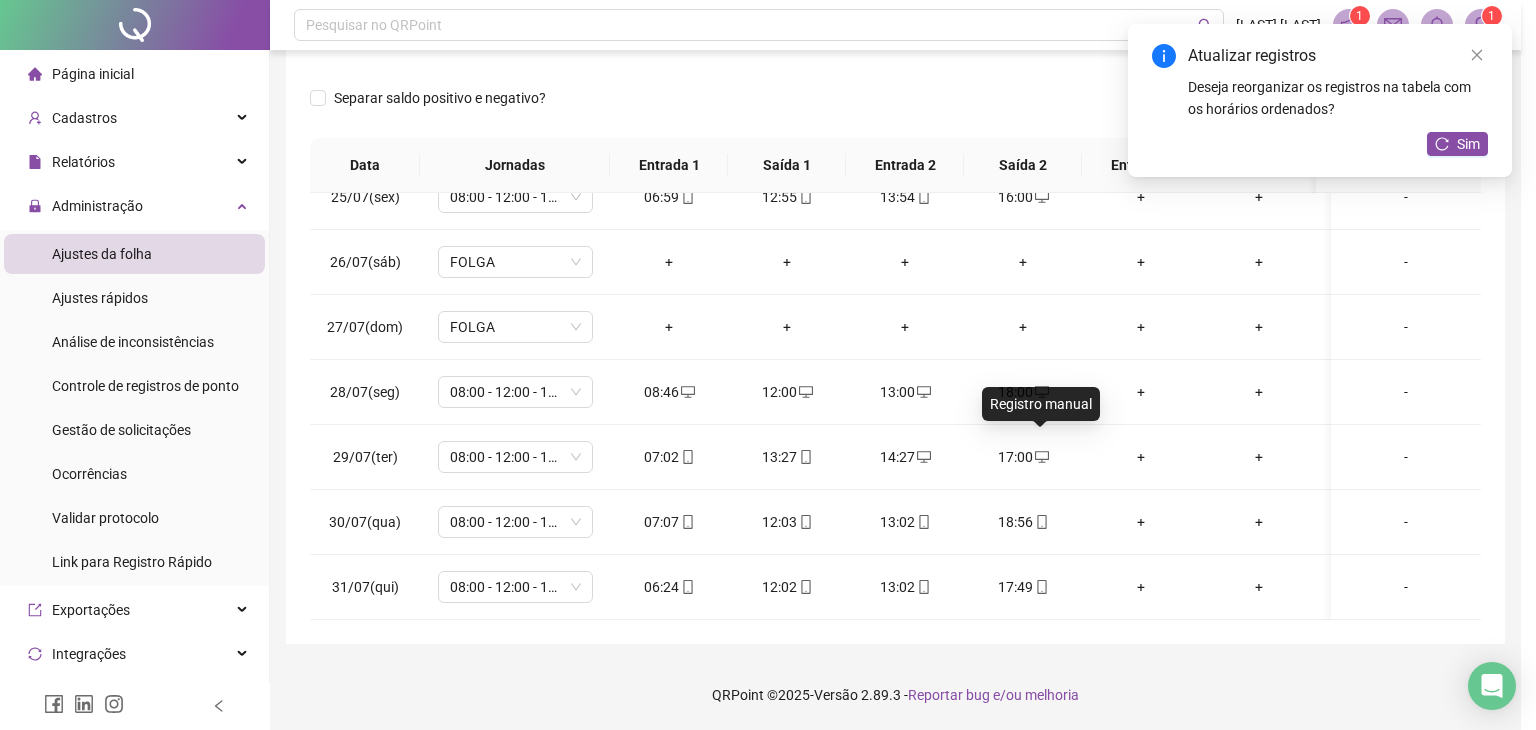 type on "**********" 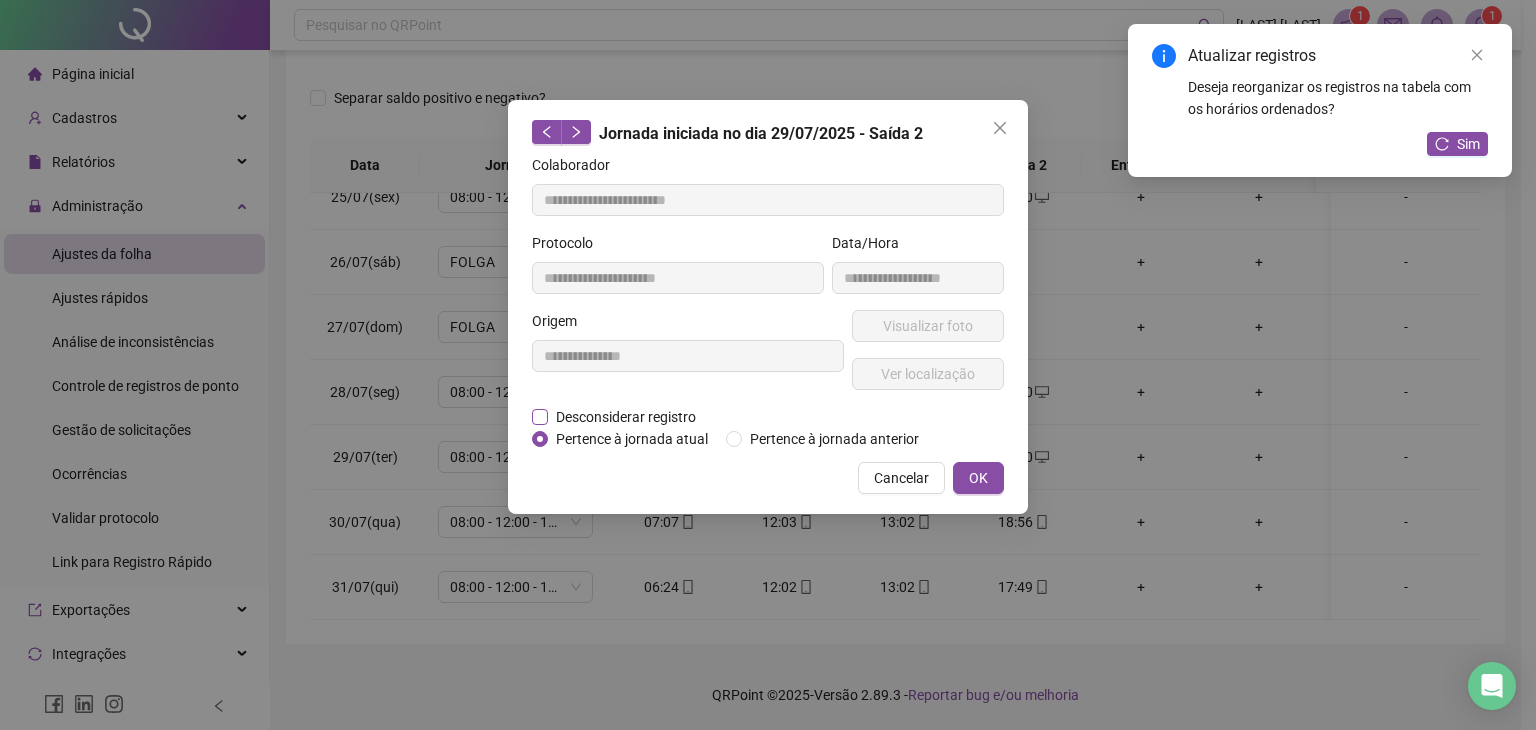 click on "Desconsiderar registro" at bounding box center (626, 417) 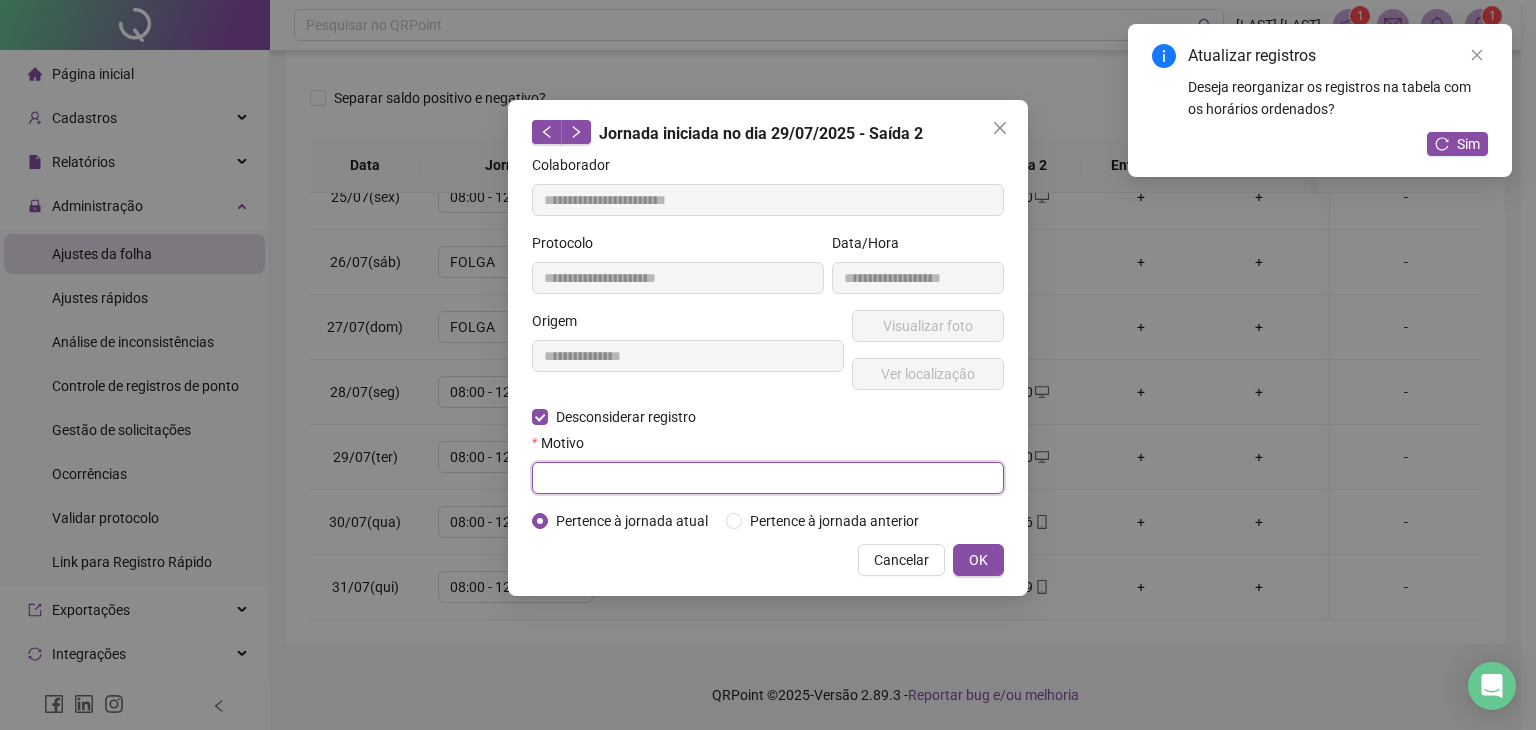 click at bounding box center [768, 478] 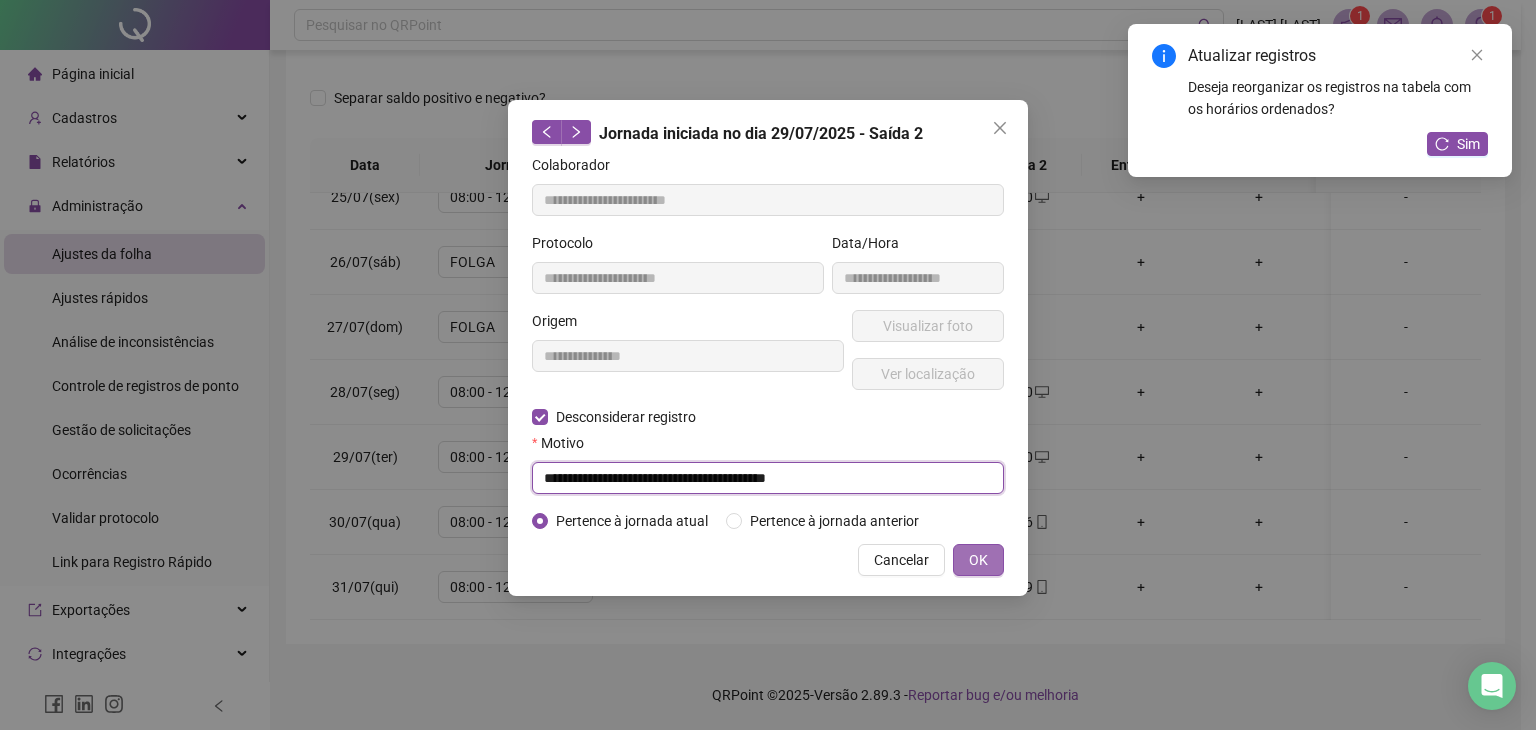 type on "**********" 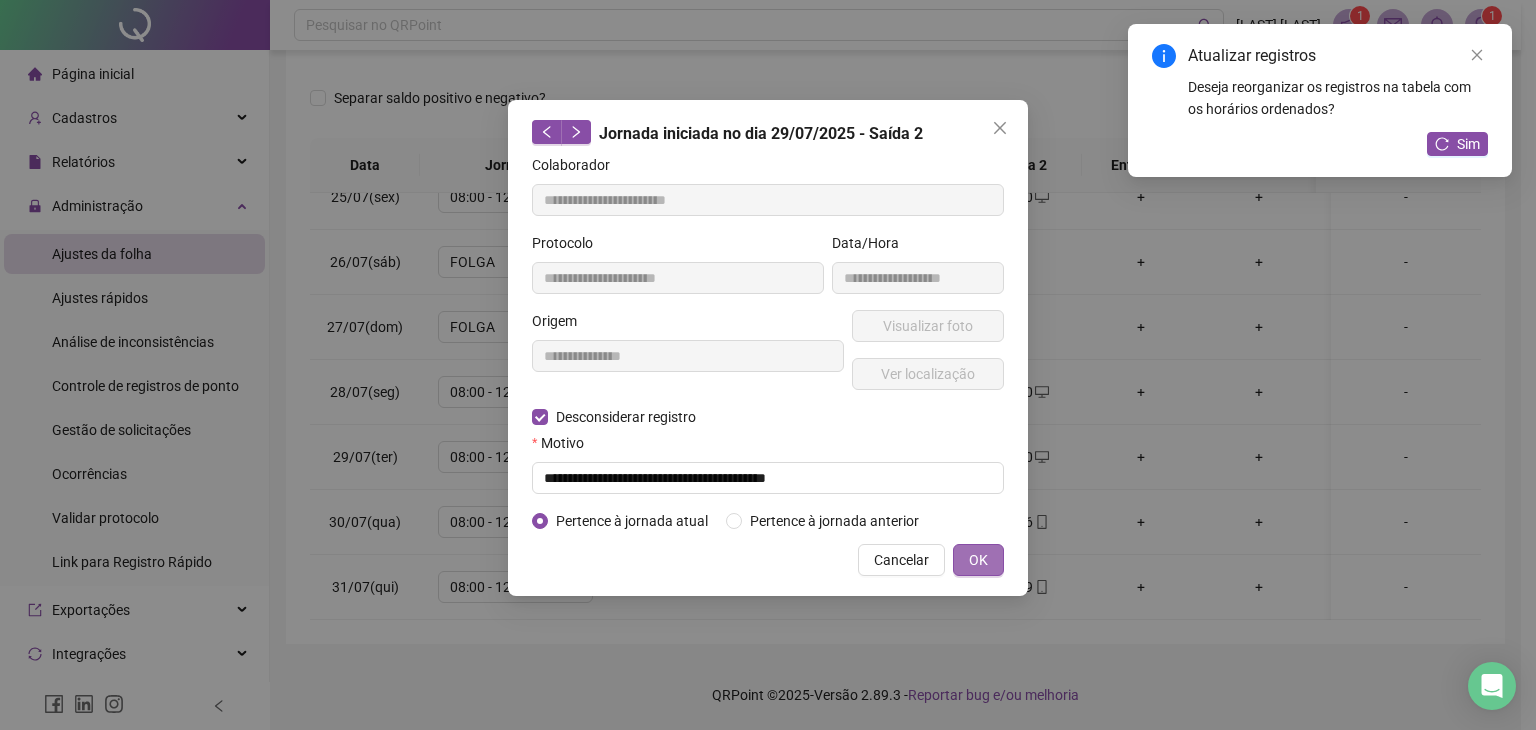click on "OK" at bounding box center (978, 560) 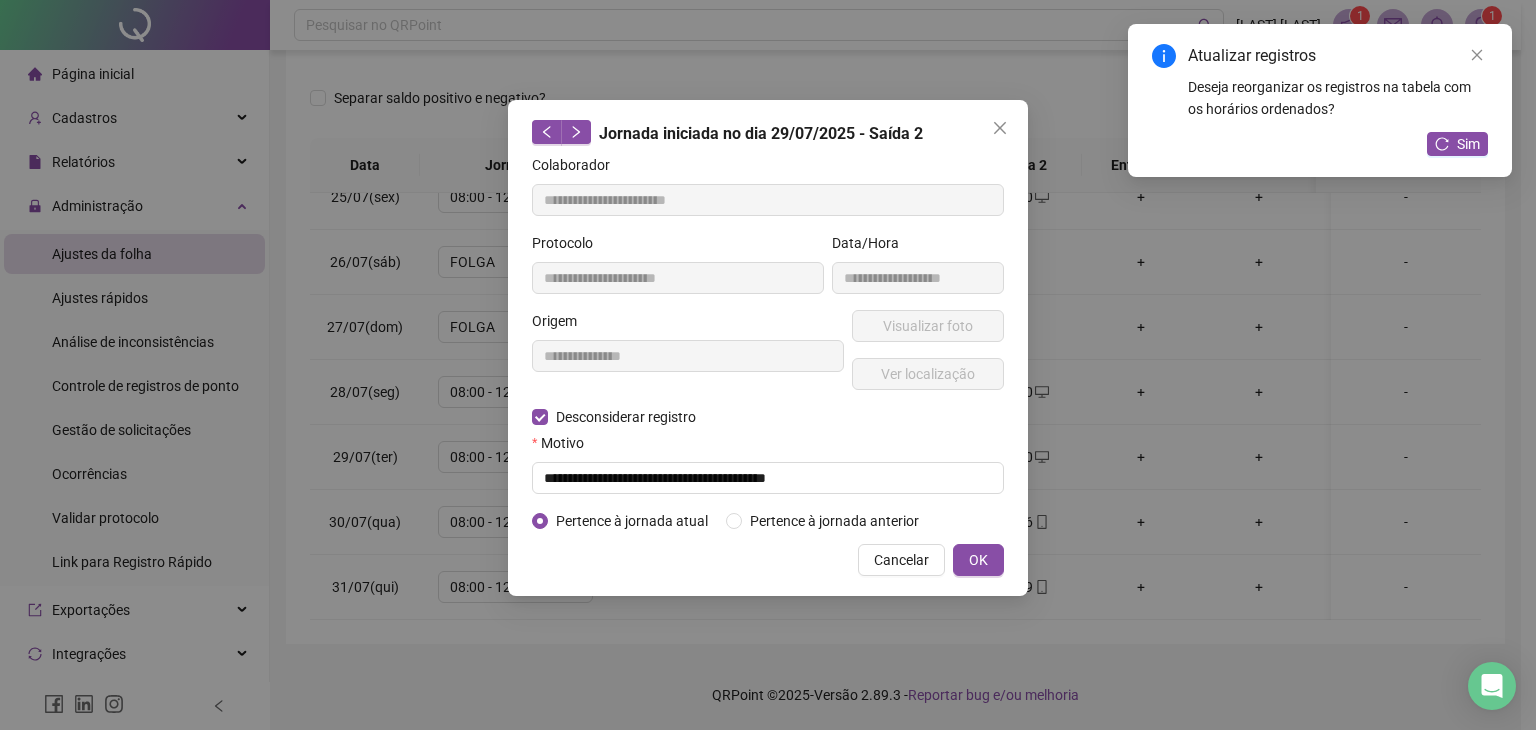 click on "OK" at bounding box center (978, 560) 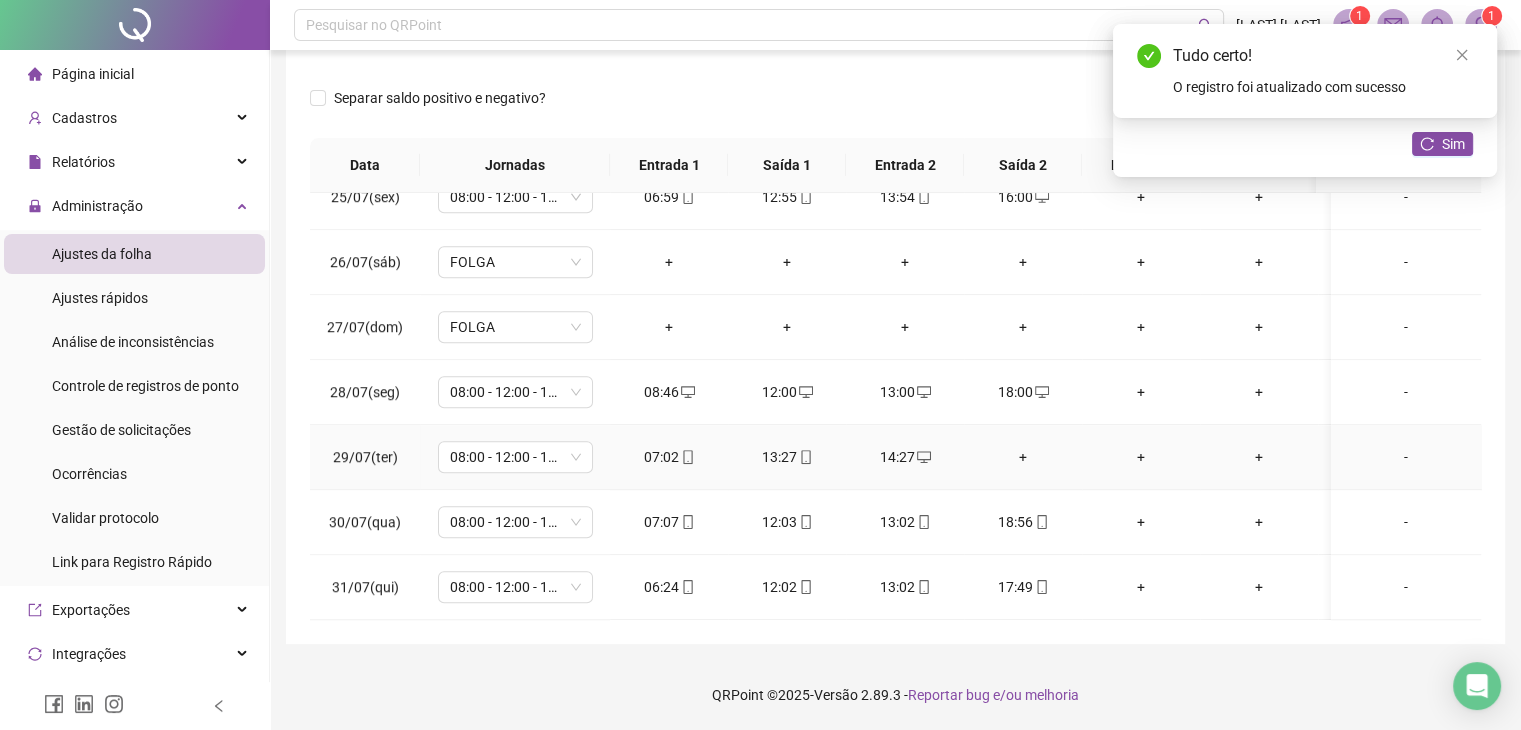 click on "+" at bounding box center [1023, 457] 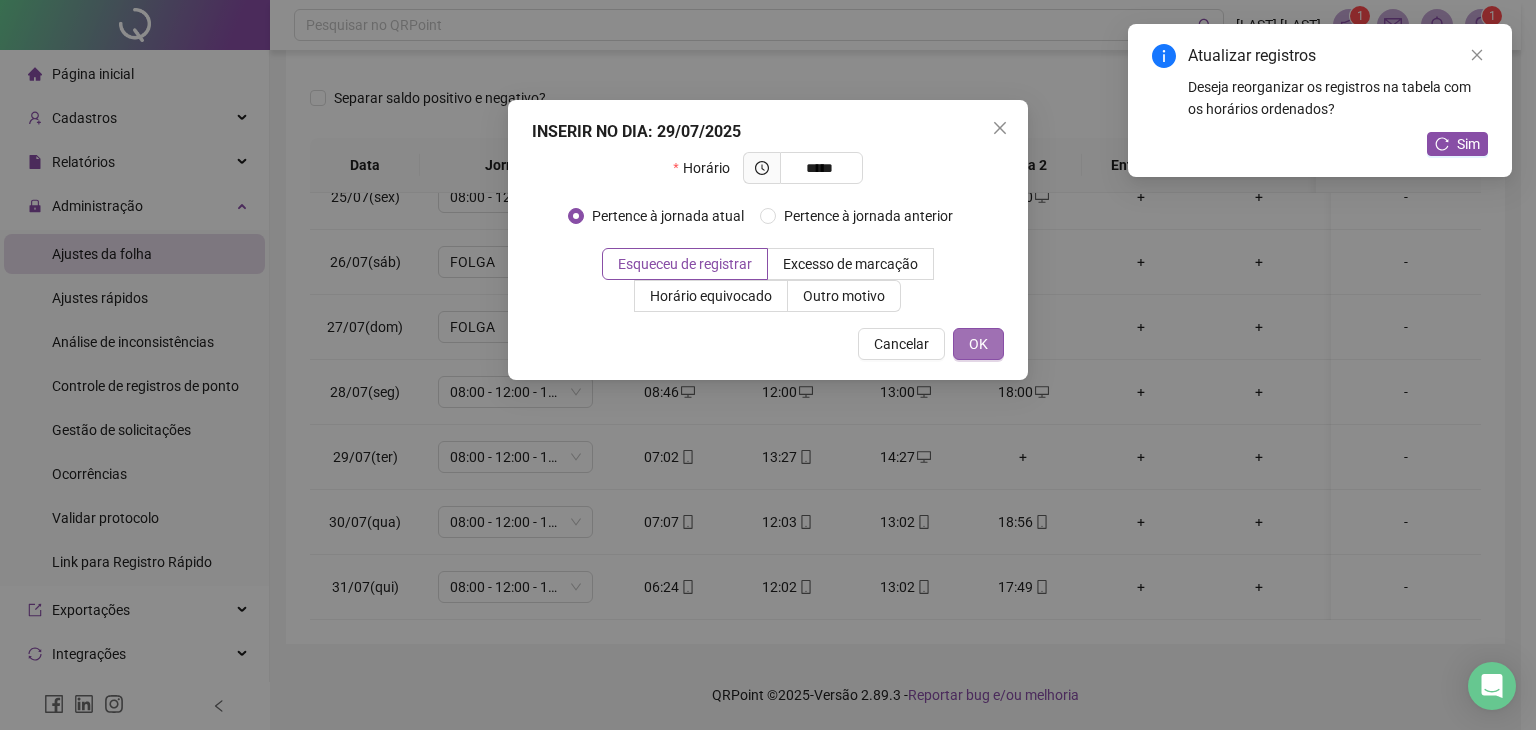 type on "*****" 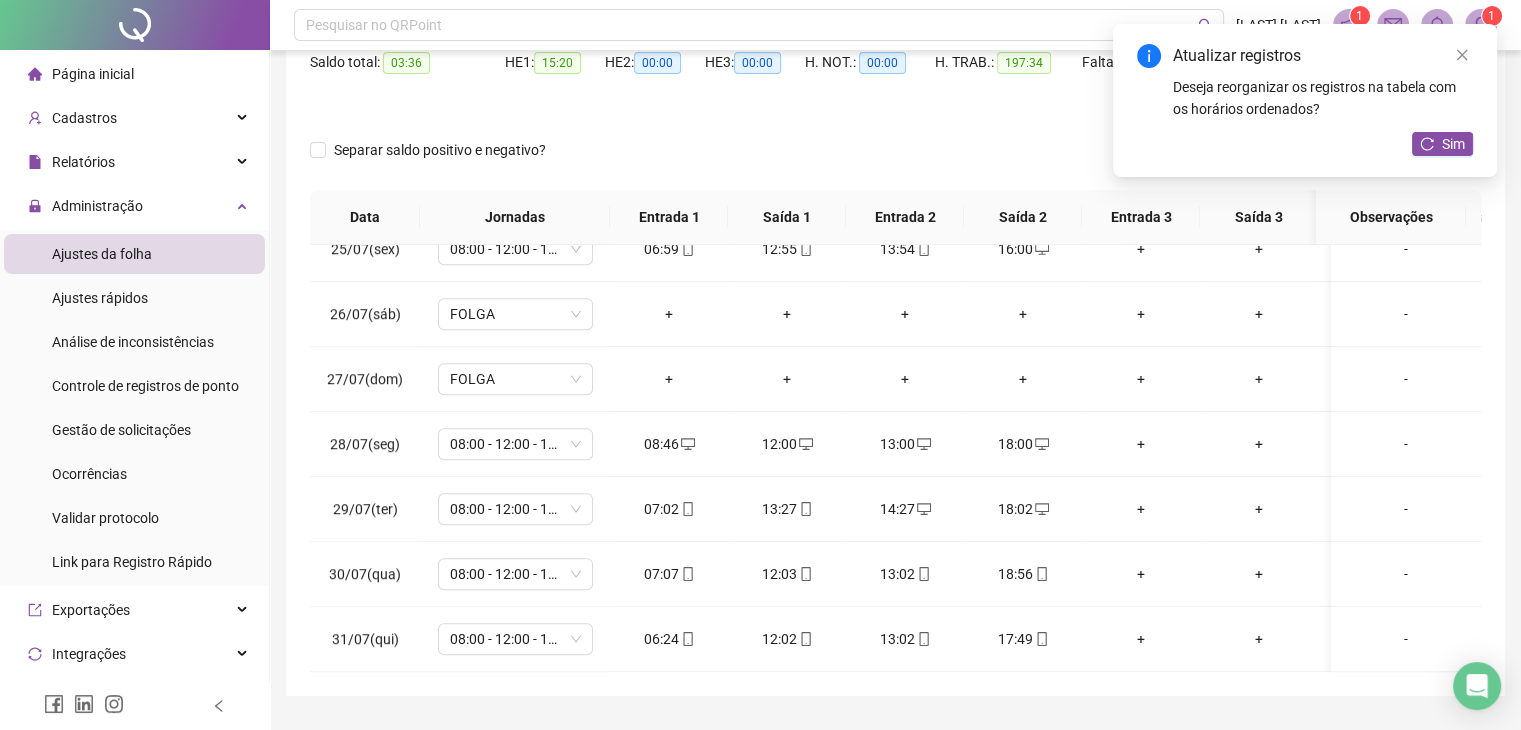 scroll, scrollTop: 0, scrollLeft: 0, axis: both 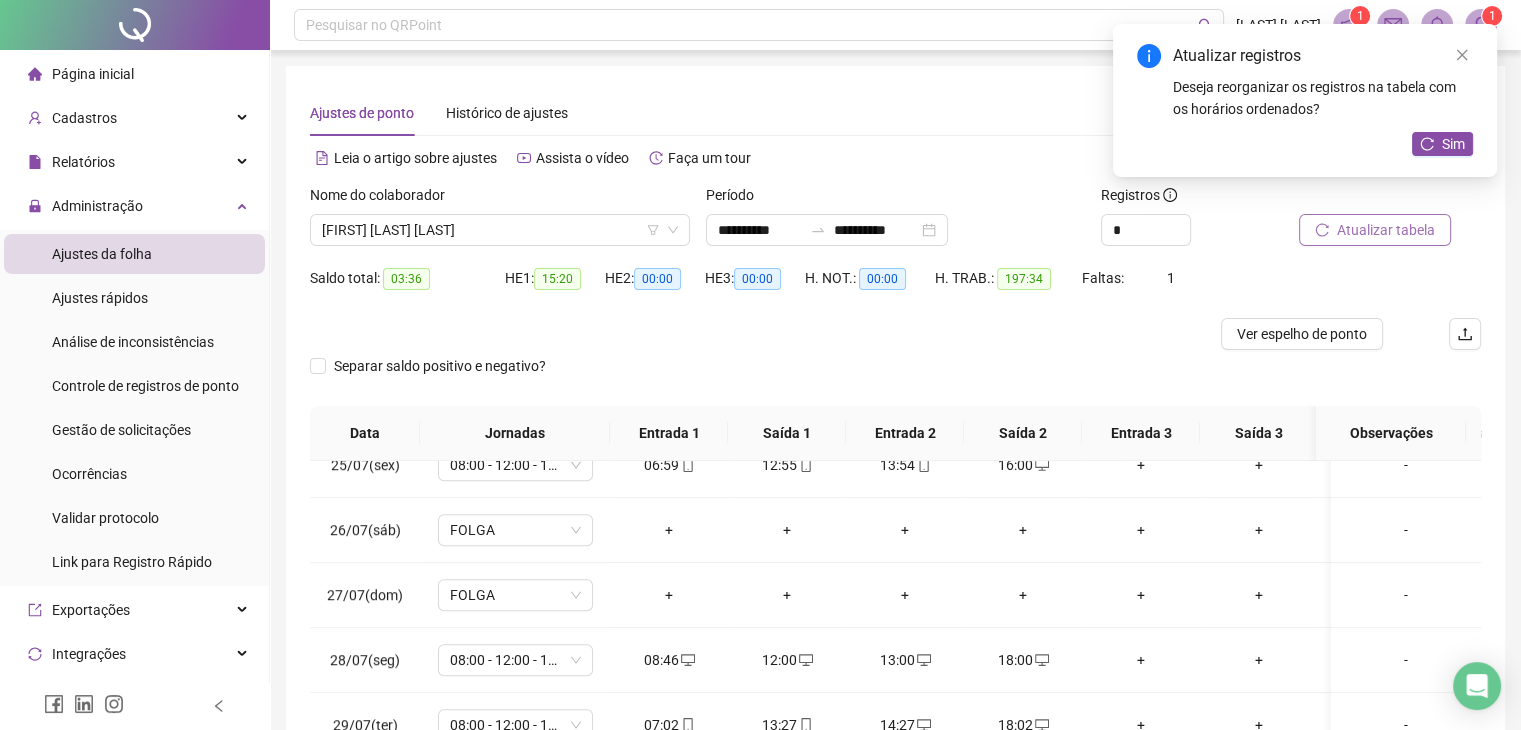 click on "Atualizar tabela" at bounding box center (1386, 230) 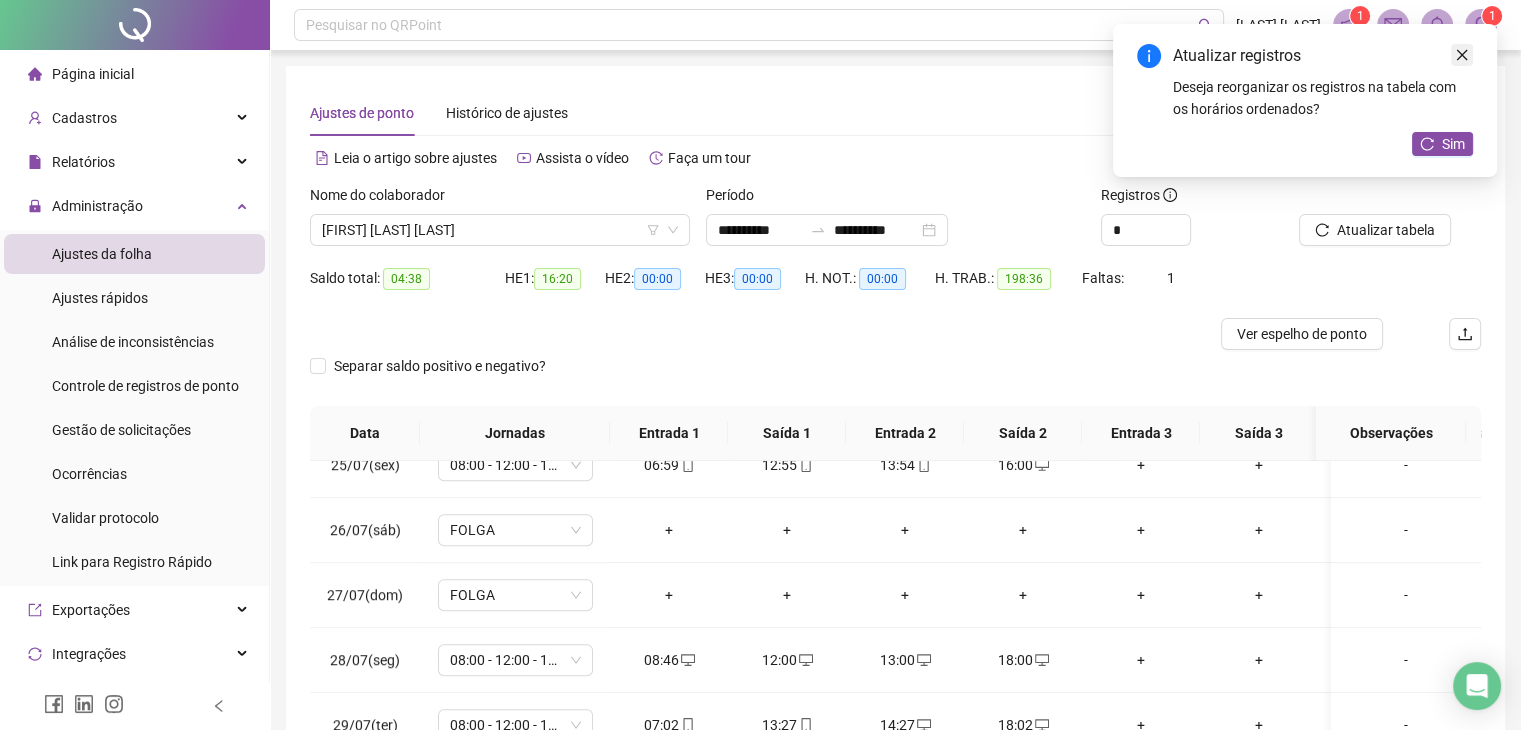 click at bounding box center [1462, 55] 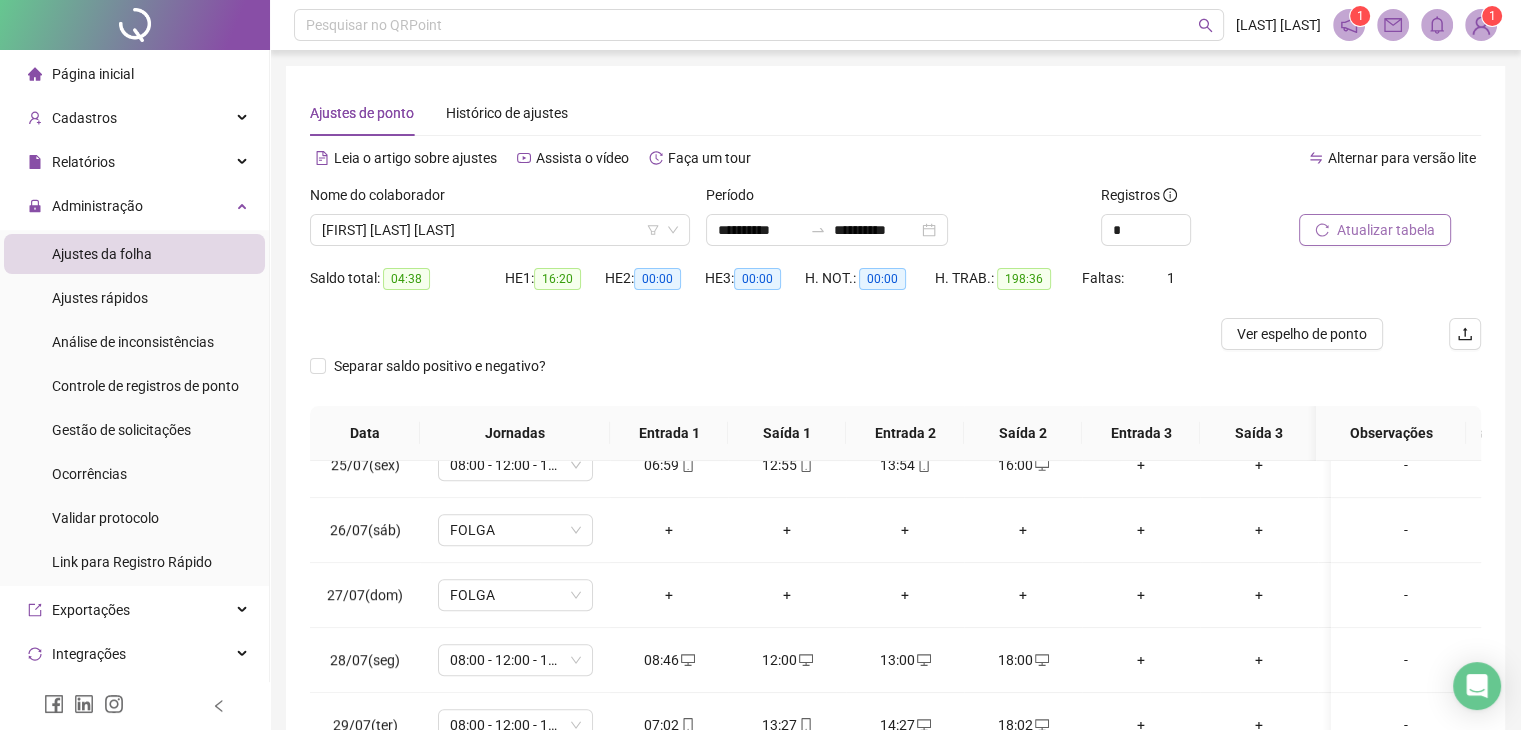 click on "Atualizar tabela" at bounding box center [1386, 230] 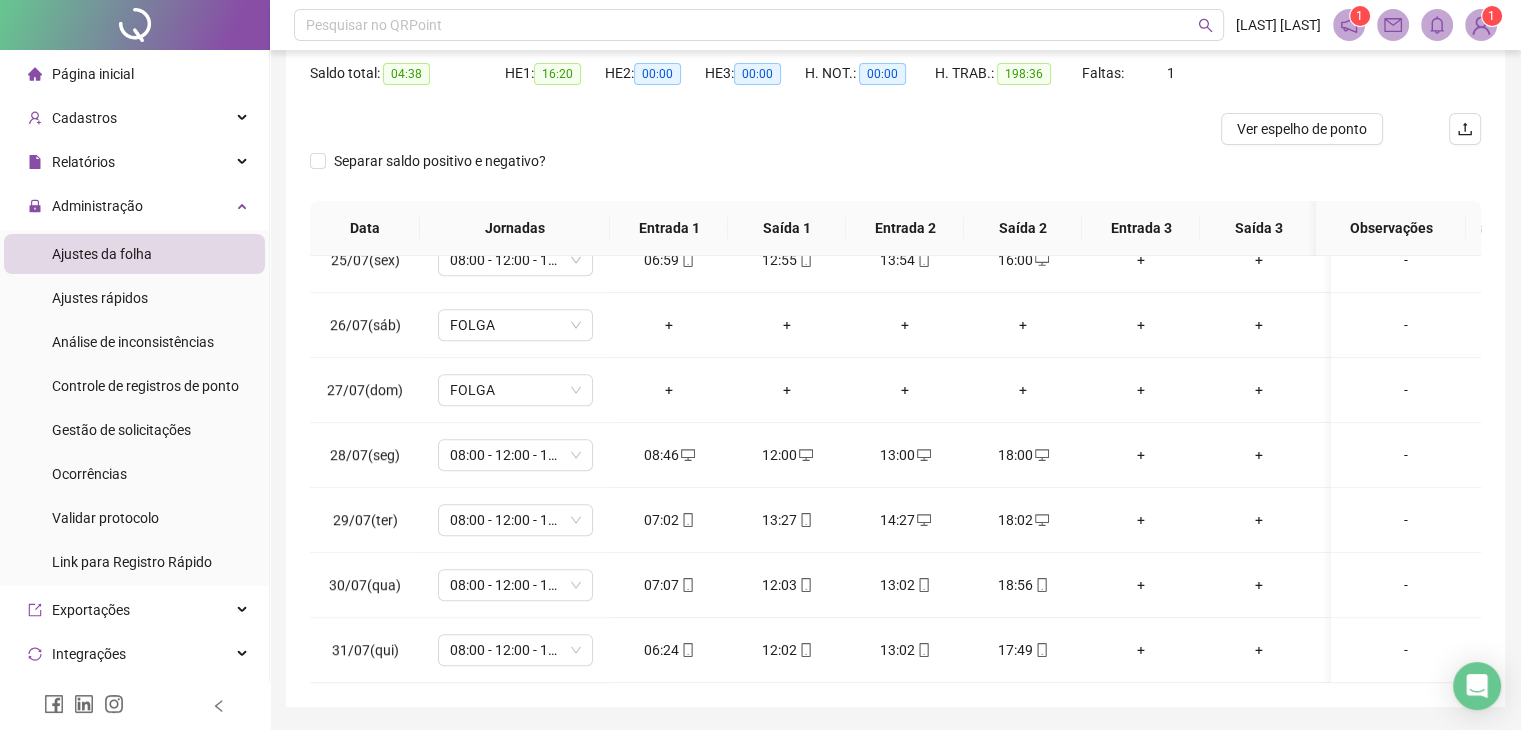 scroll, scrollTop: 0, scrollLeft: 0, axis: both 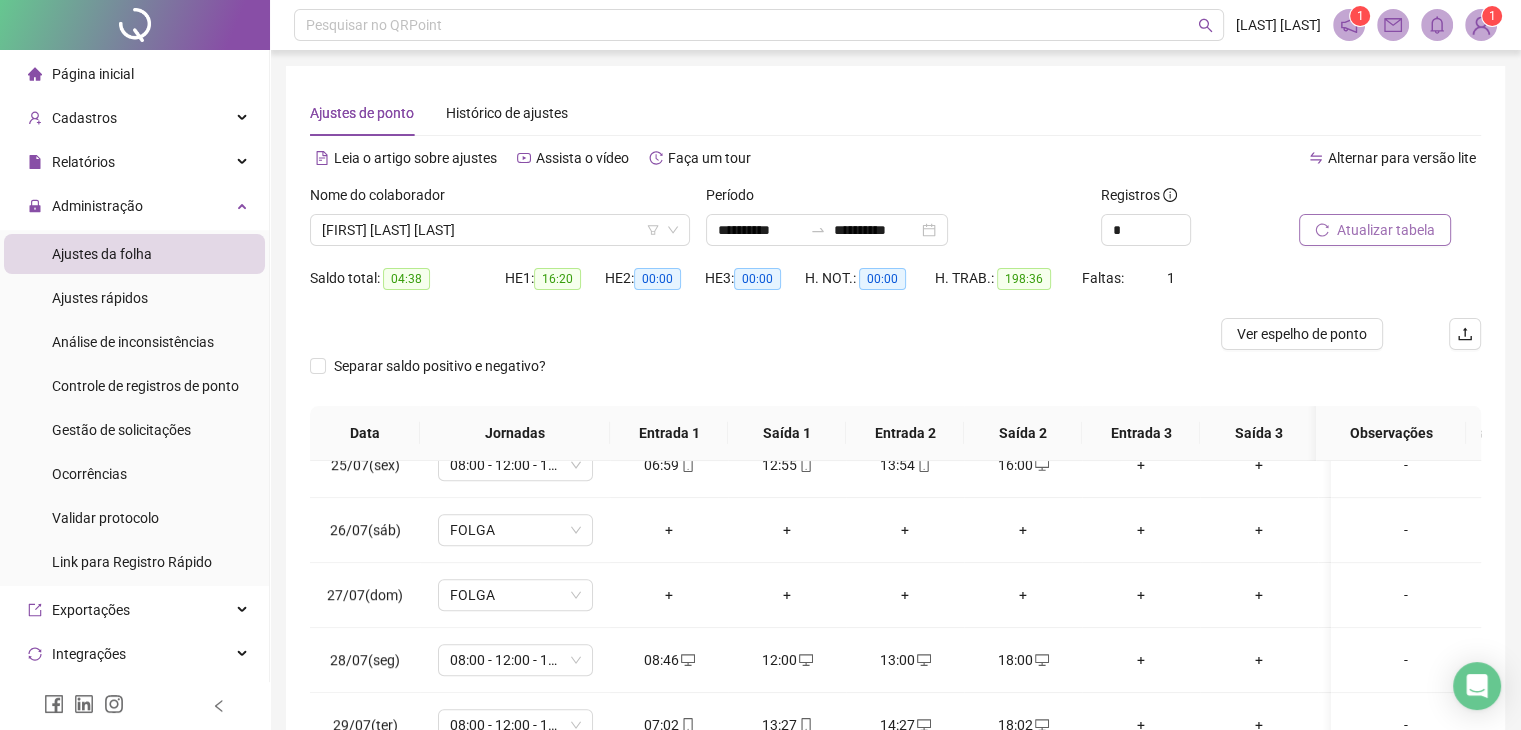 click on "Atualizar tabela" at bounding box center (1386, 230) 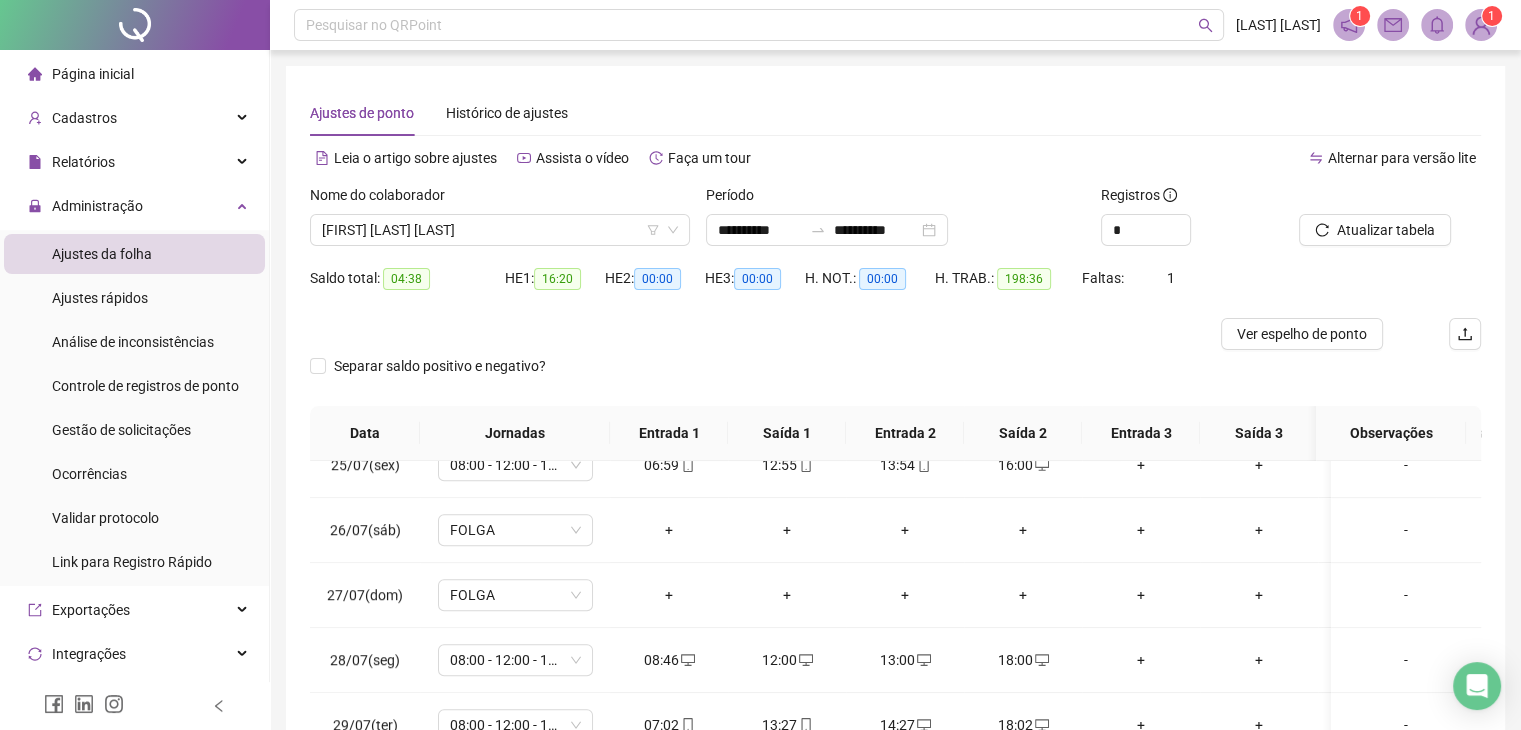scroll, scrollTop: 100, scrollLeft: 0, axis: vertical 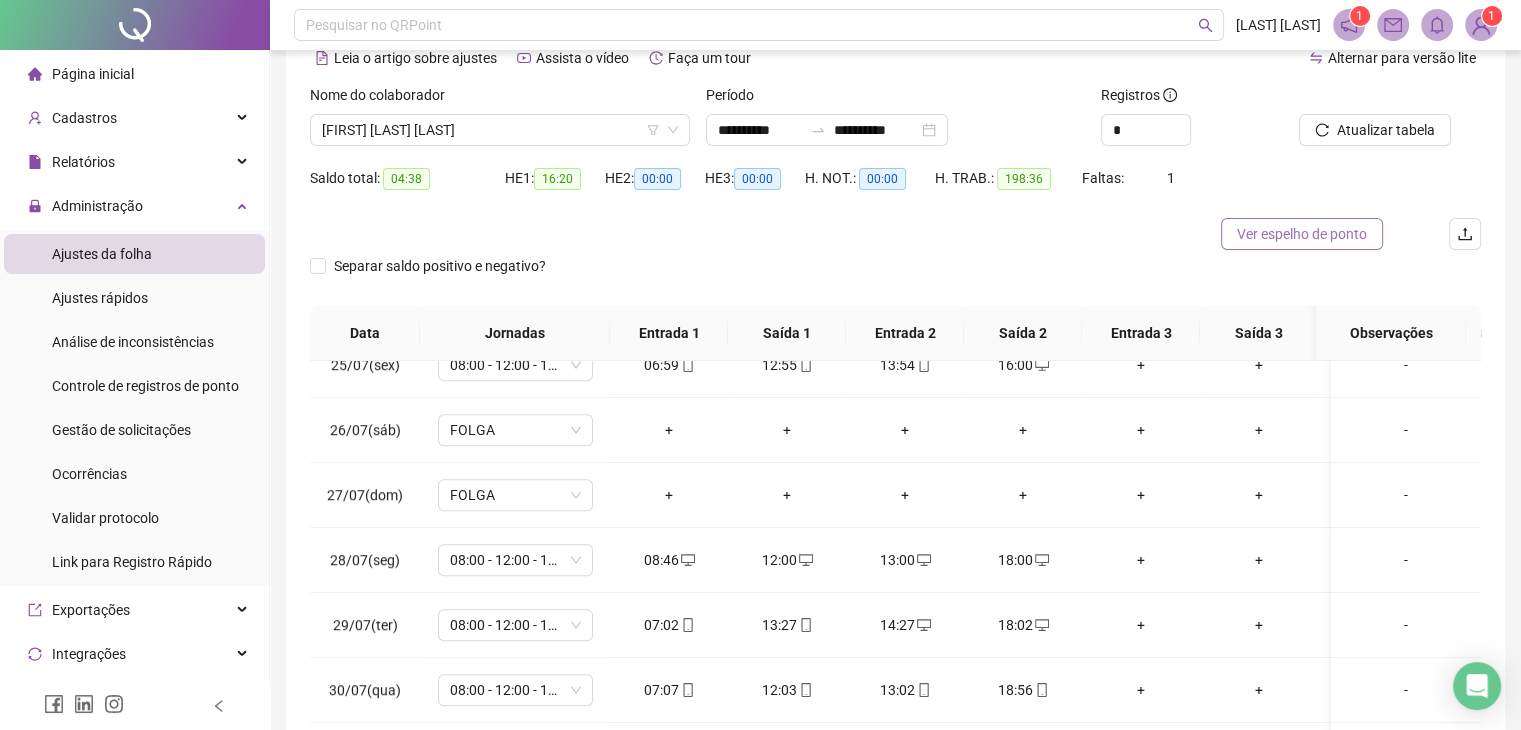 click on "Ver espelho de ponto" at bounding box center [1302, 234] 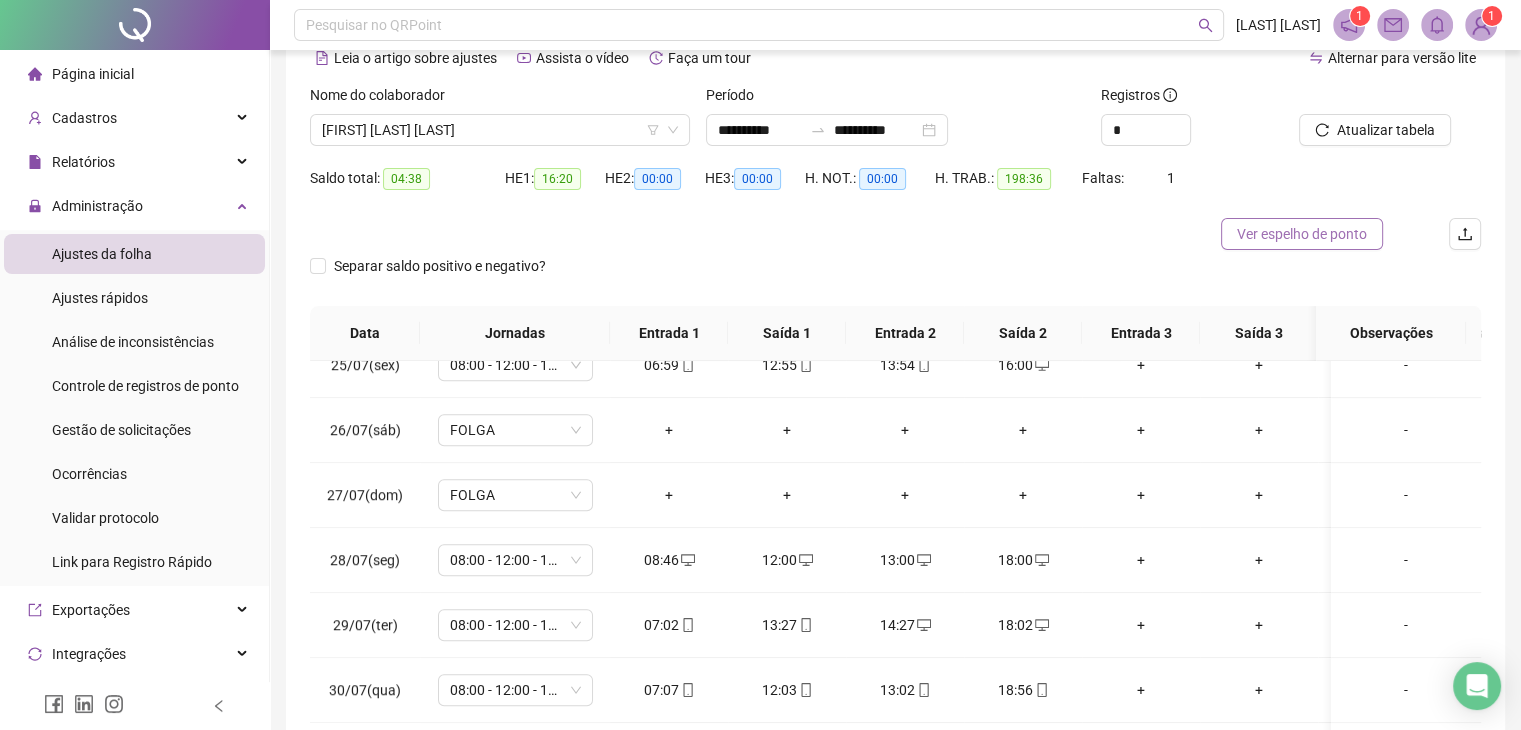 click on "Ver espelho de ponto" at bounding box center [1302, 234] 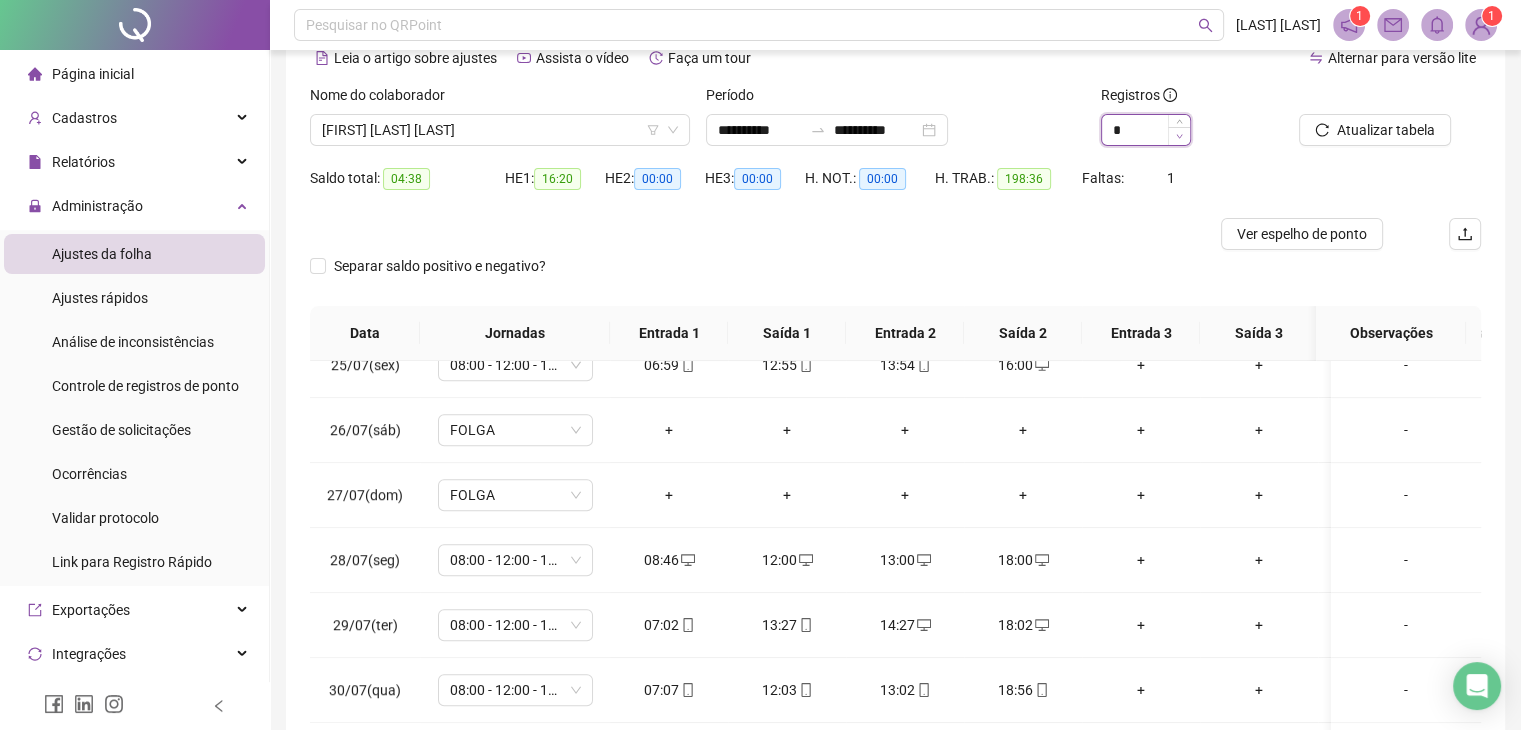 type on "*" 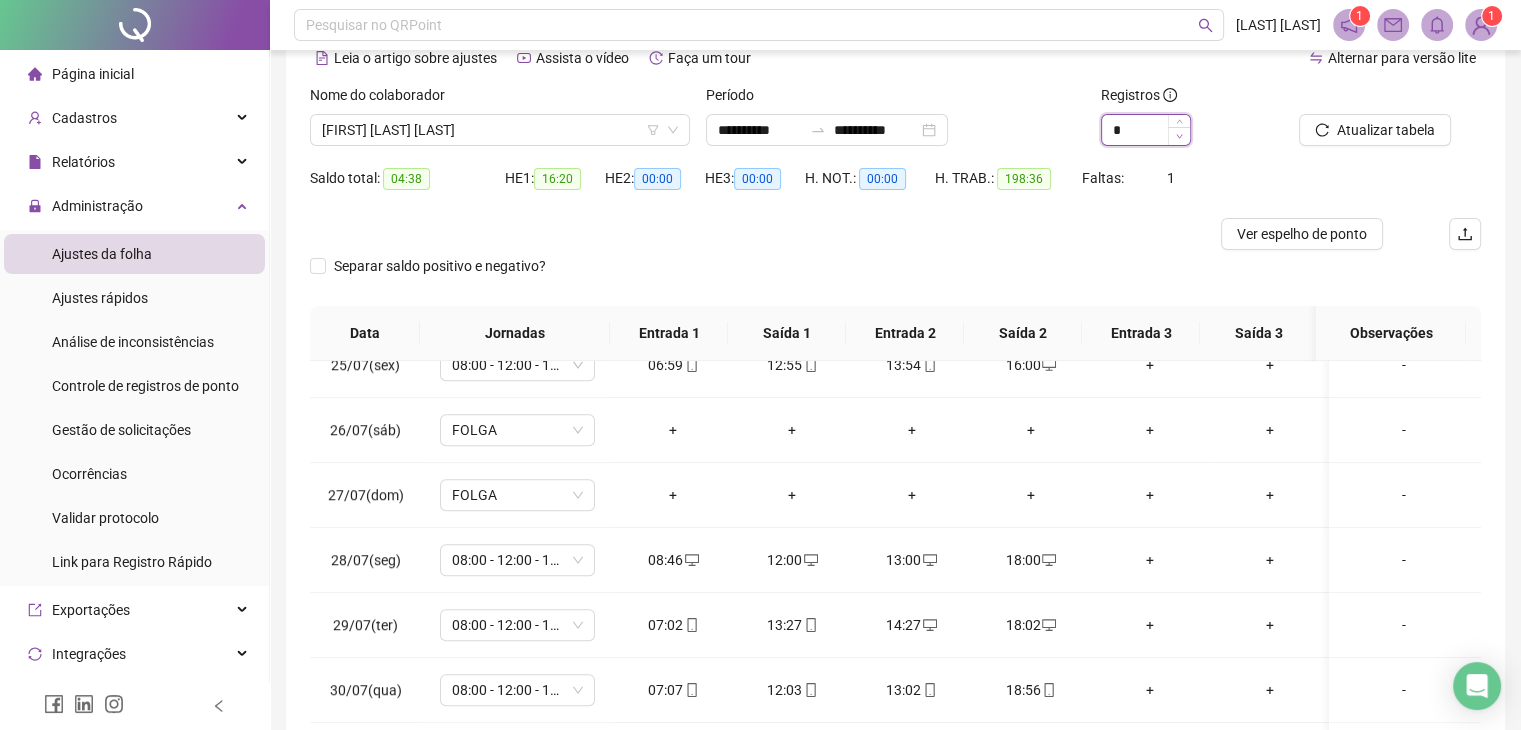 click 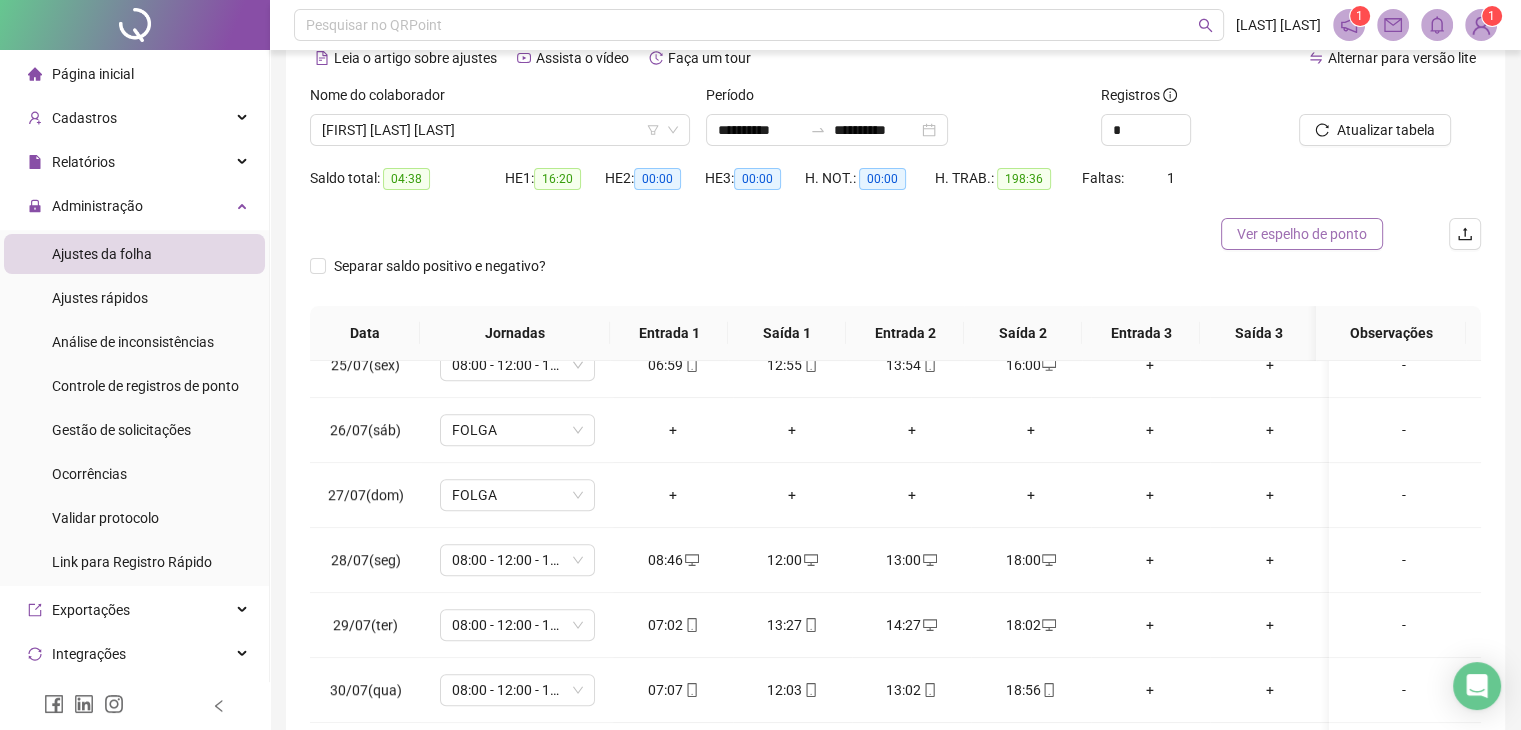click on "Ver espelho de ponto" at bounding box center (1302, 234) 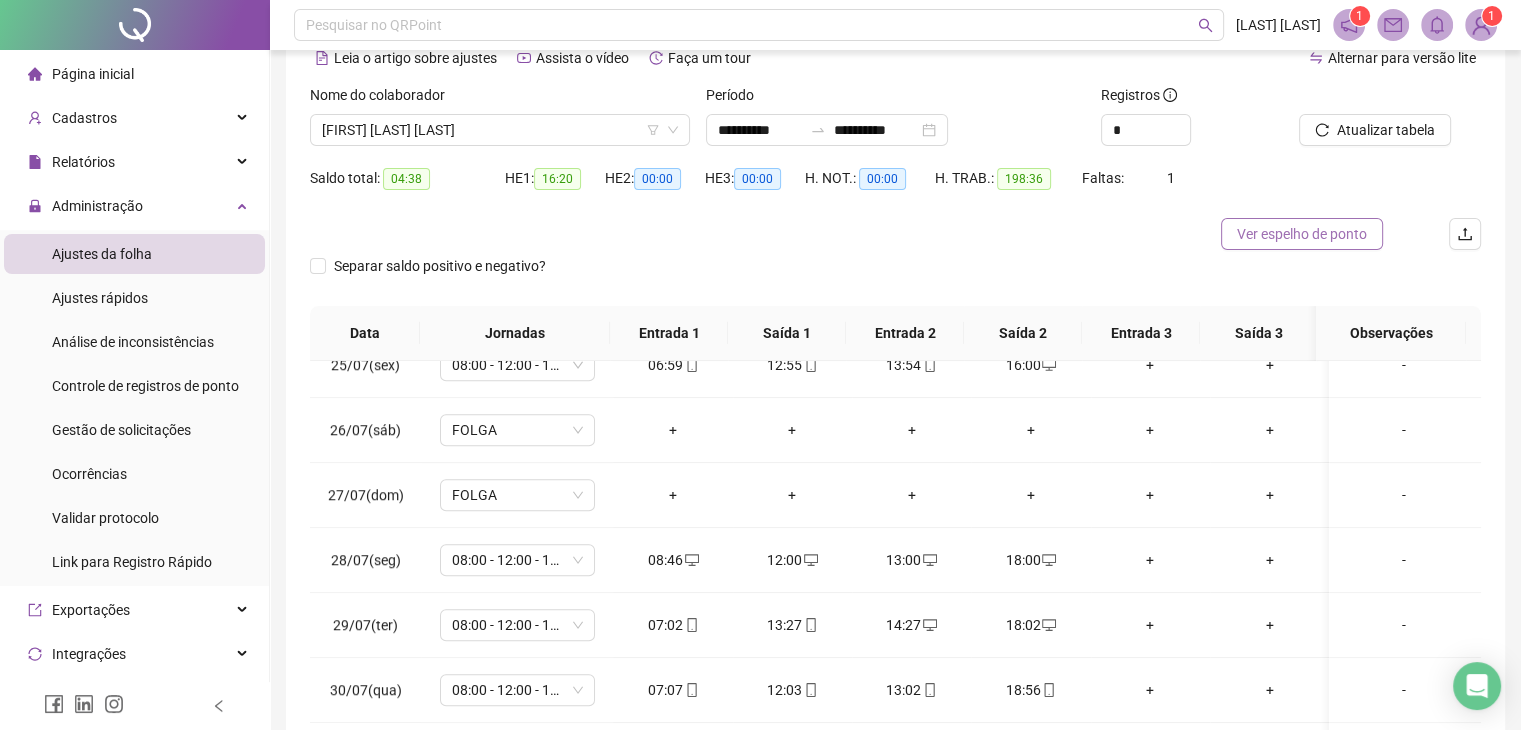 click on "Separar saldo positivo e negativo?" at bounding box center (895, 278) 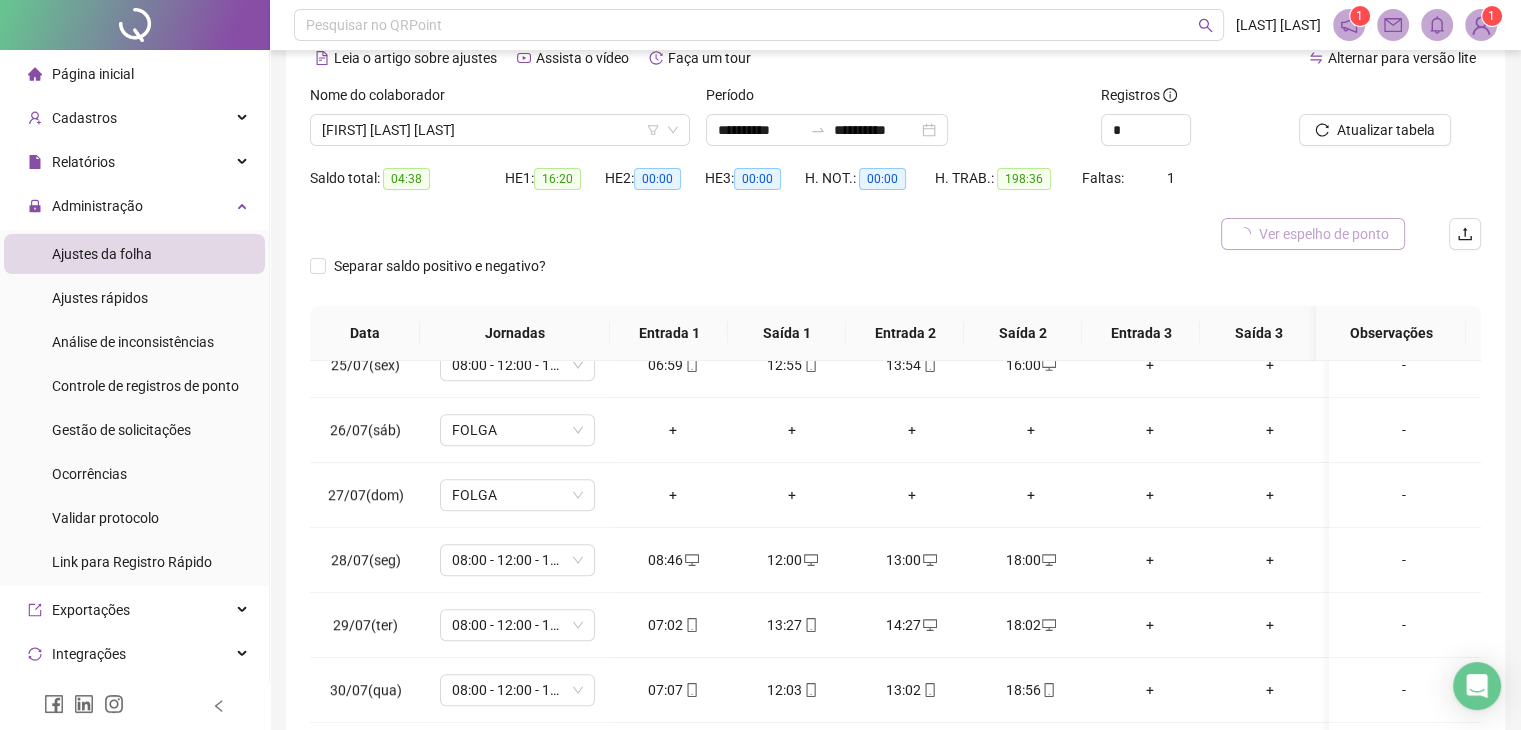 click at bounding box center [1244, 234] 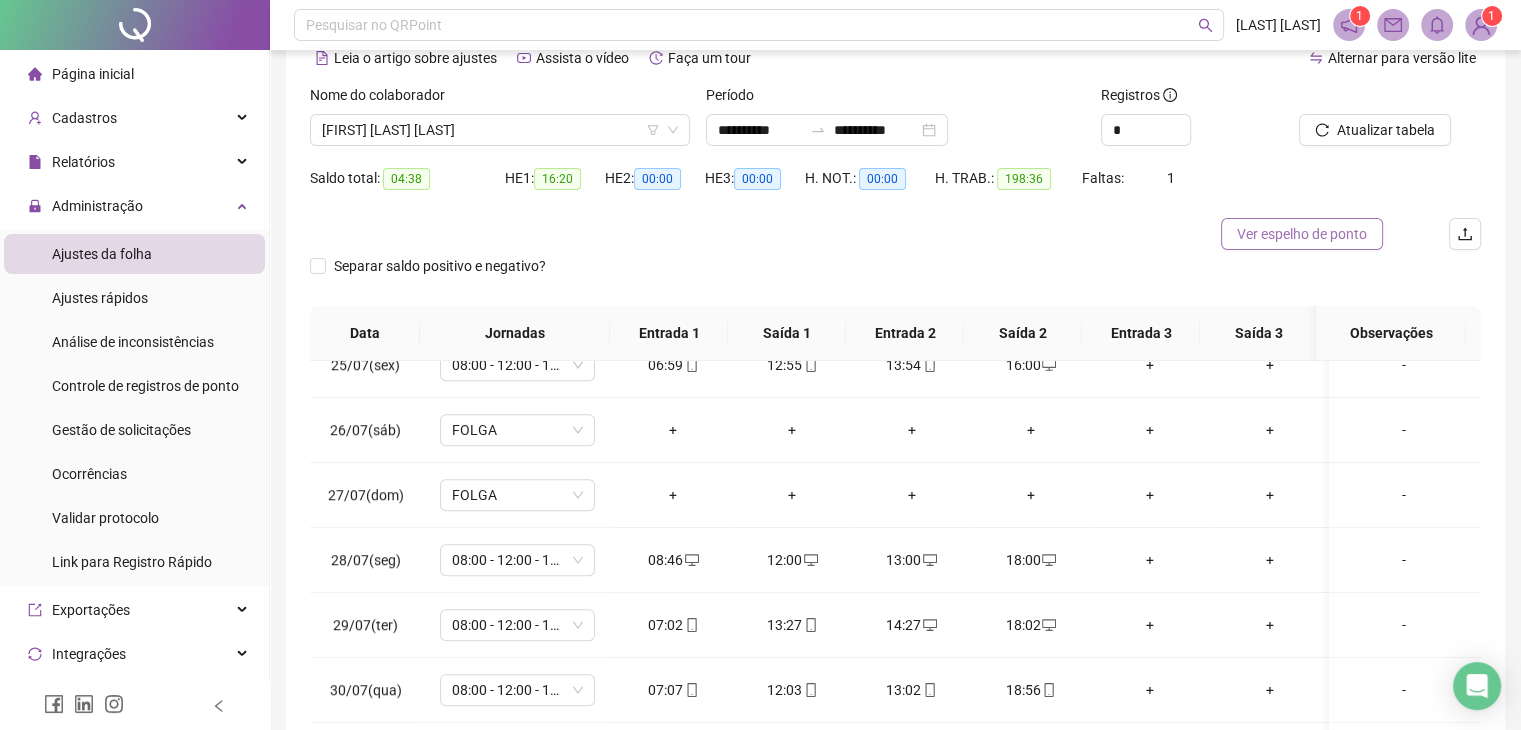 click on "Ver espelho de ponto" at bounding box center (1302, 234) 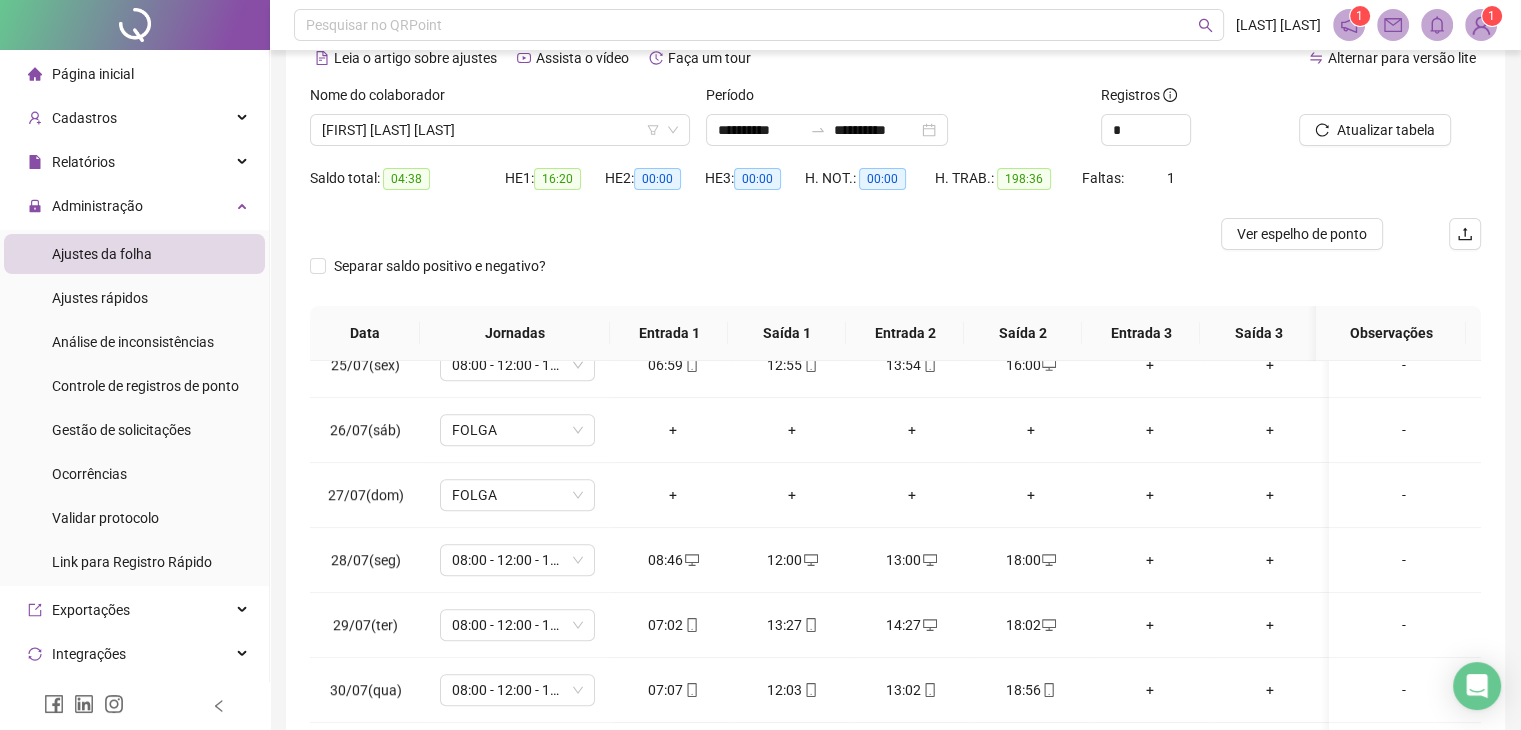 click on "Saldo total:   04:38 HE 1:   16:20 HE 2:   00:00 HE 3:   00:00 H. NOT.:   00:00 H. TRAB.:   198:36 Faltas:   1" at bounding box center (895, 190) 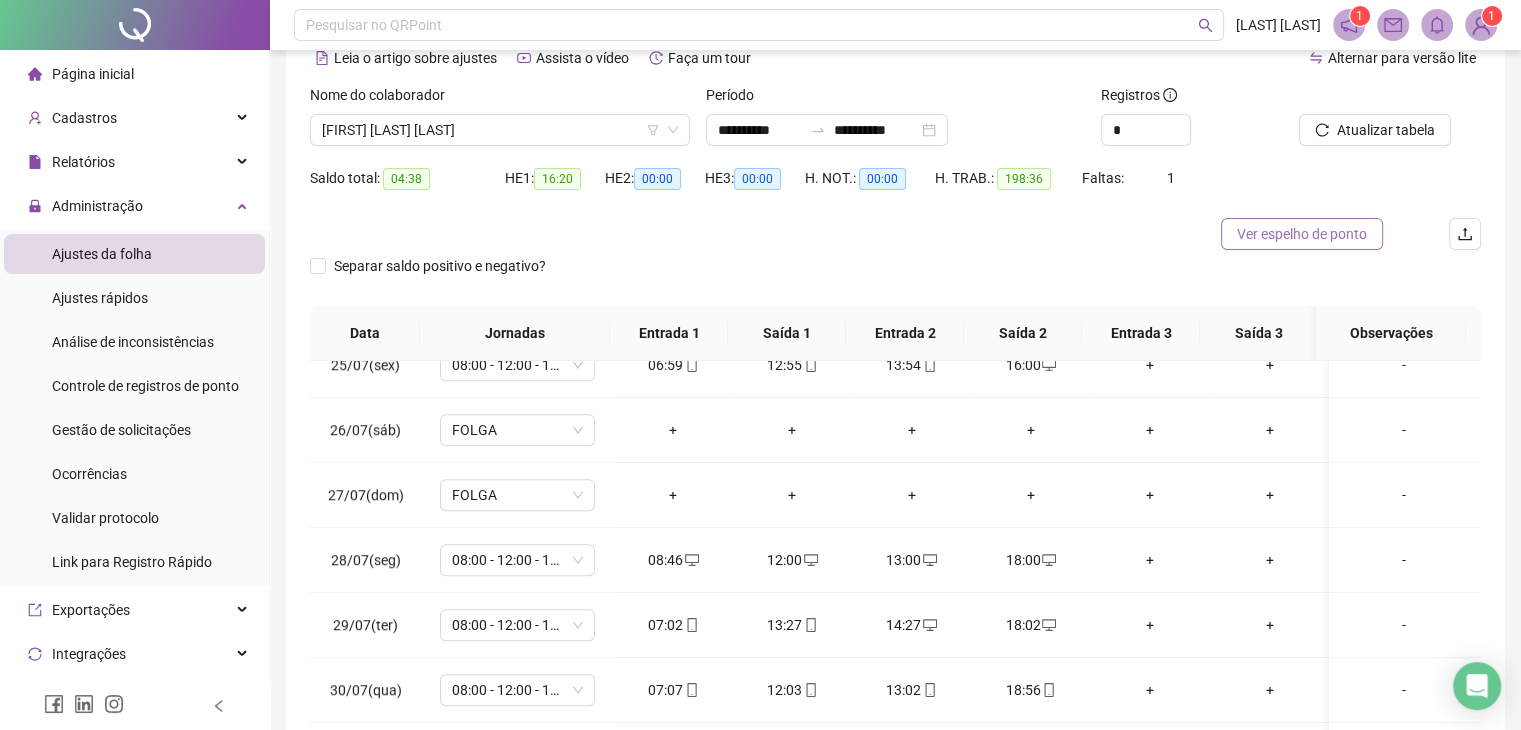 click on "Ver espelho de ponto" at bounding box center (1302, 234) 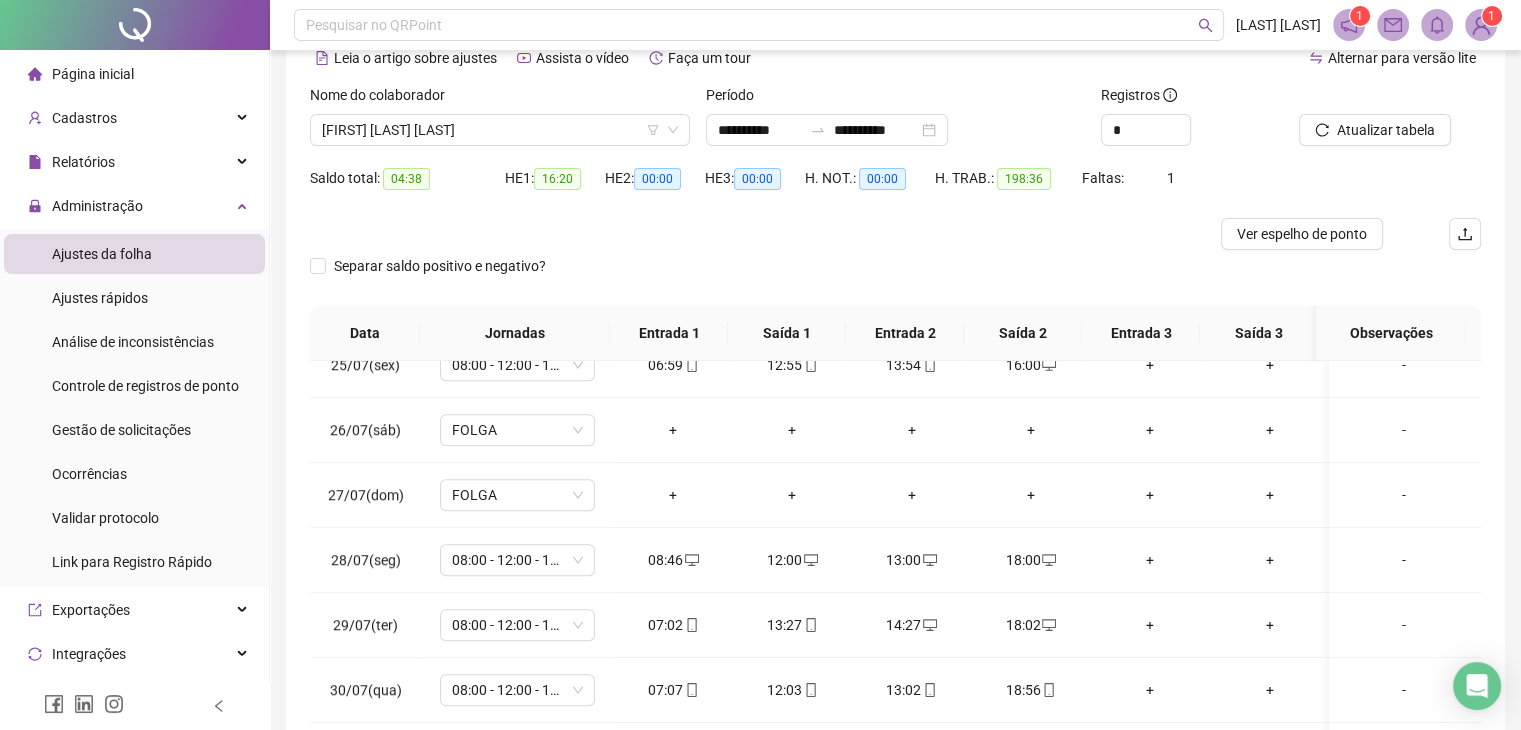 drag, startPoint x: 1250, startPoint y: 243, endPoint x: 1220, endPoint y: 293, distance: 58.30952 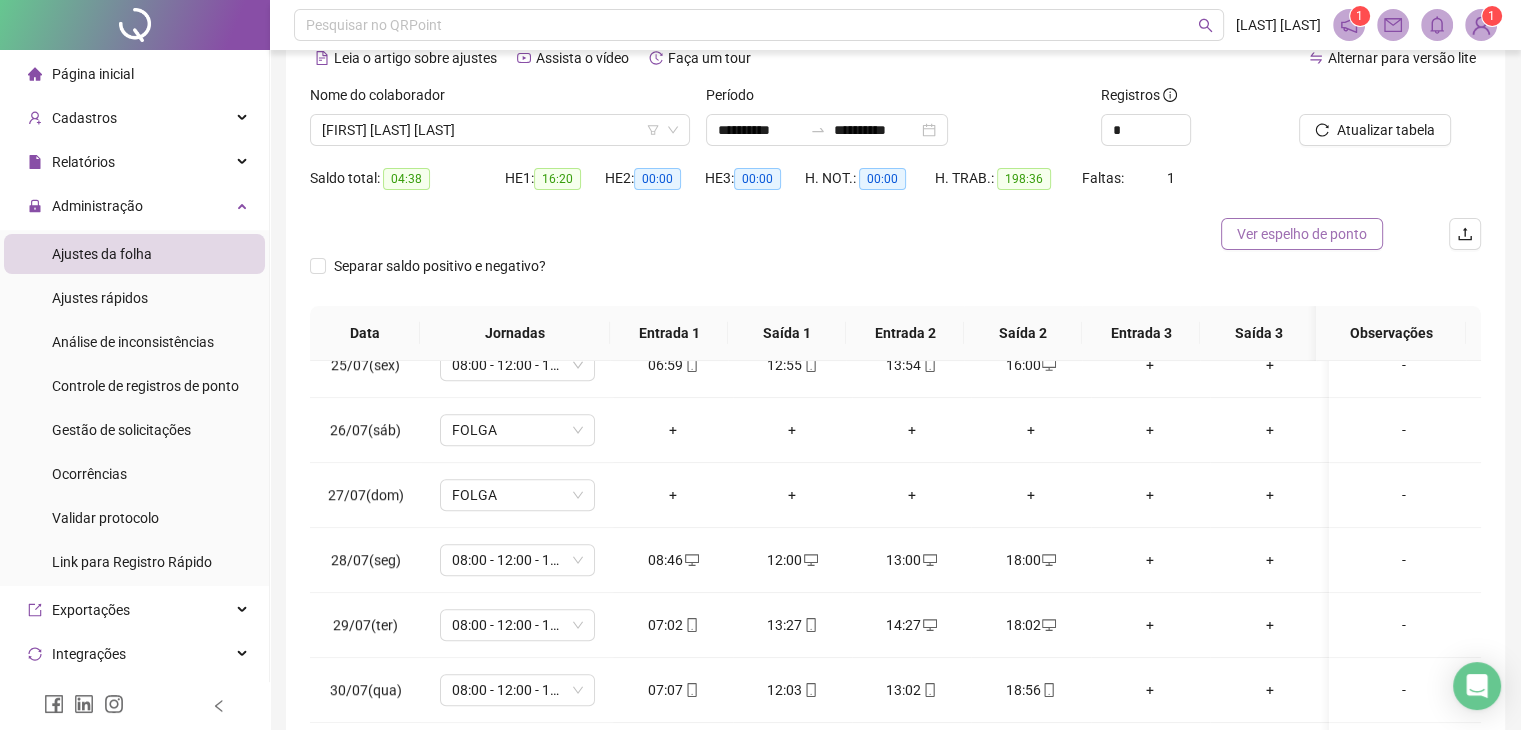 click on "Ver espelho de ponto" at bounding box center [1302, 234] 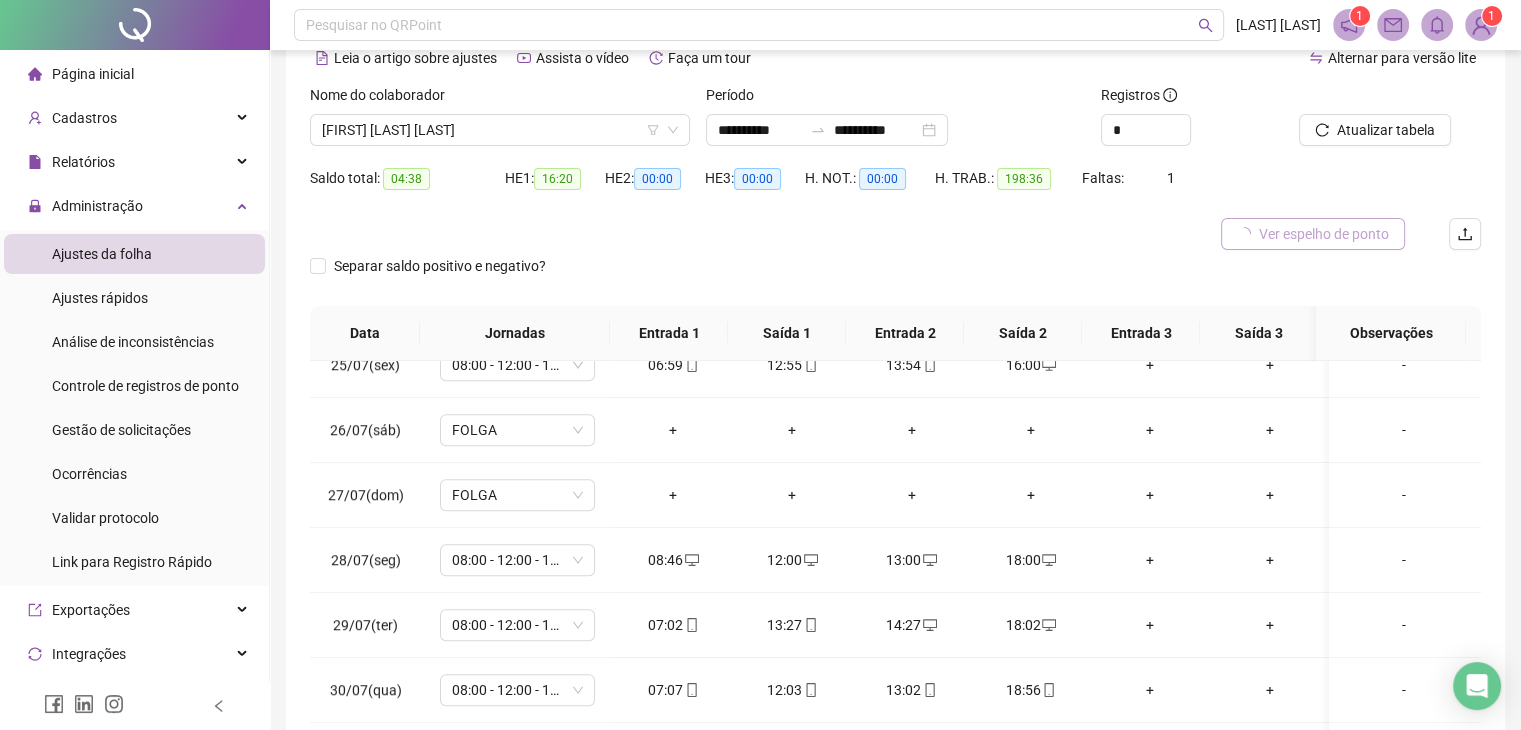 click on "Ver espelho de ponto" at bounding box center [1324, 234] 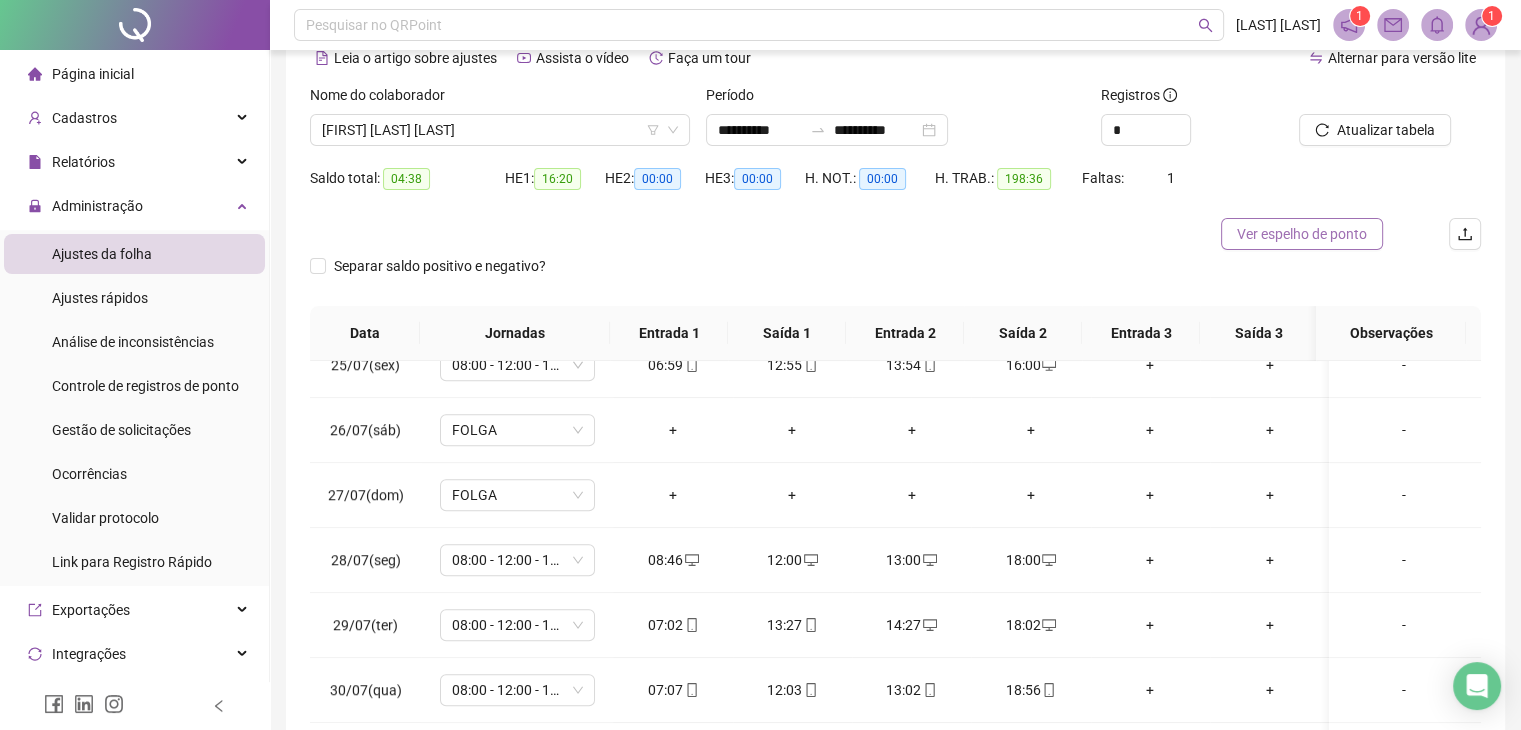 click on "Ver espelho de ponto" at bounding box center [1302, 234] 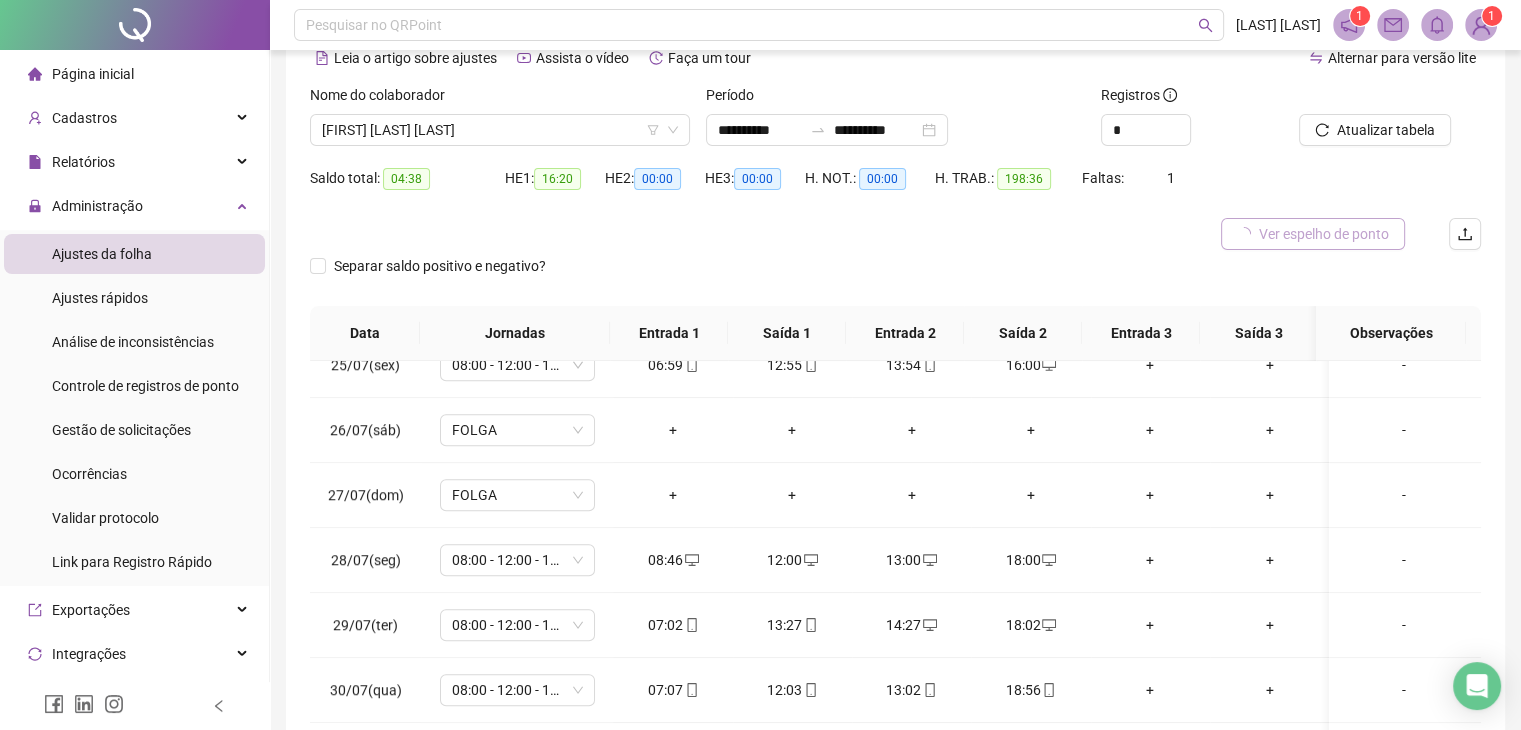 click on "Ver espelho de ponto" at bounding box center [1324, 234] 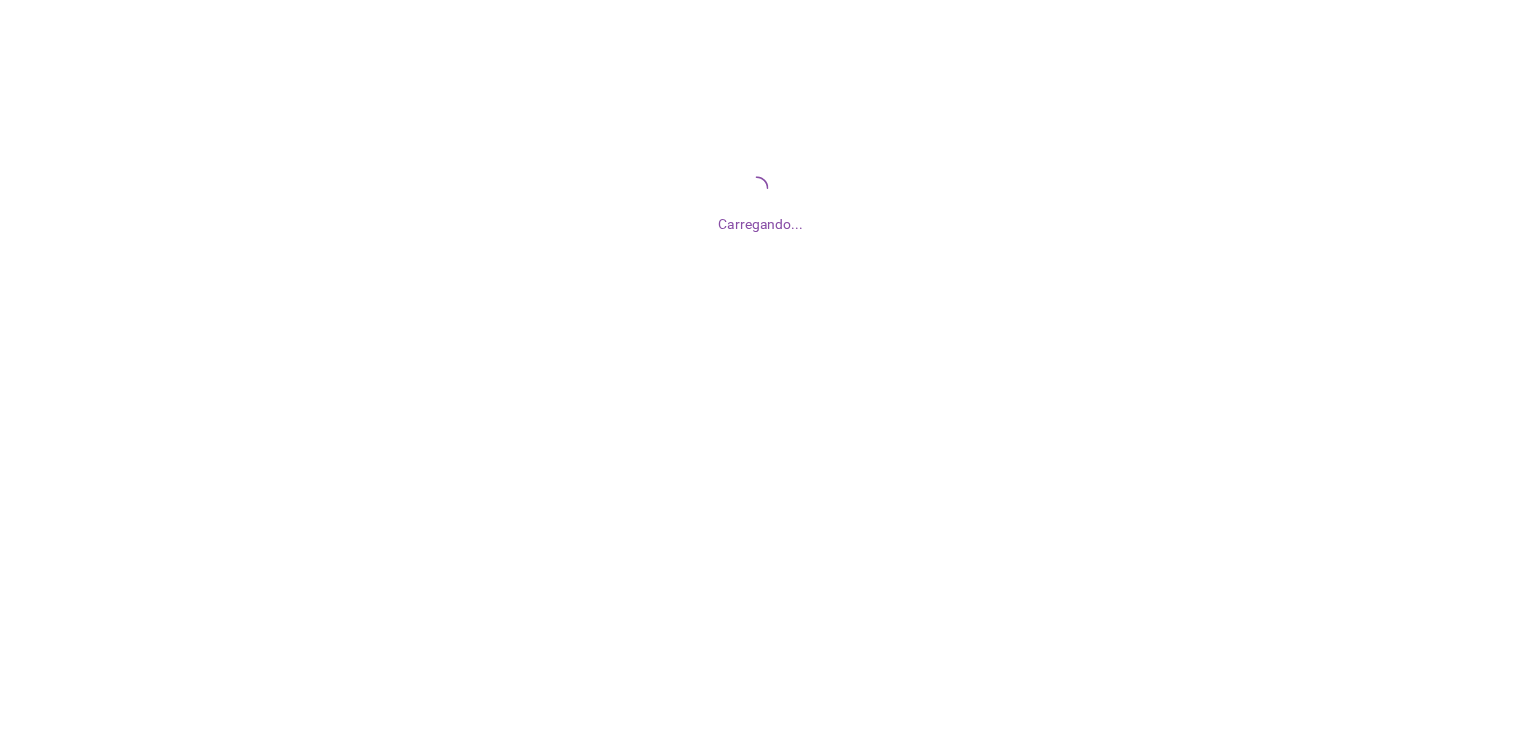 scroll, scrollTop: 0, scrollLeft: 0, axis: both 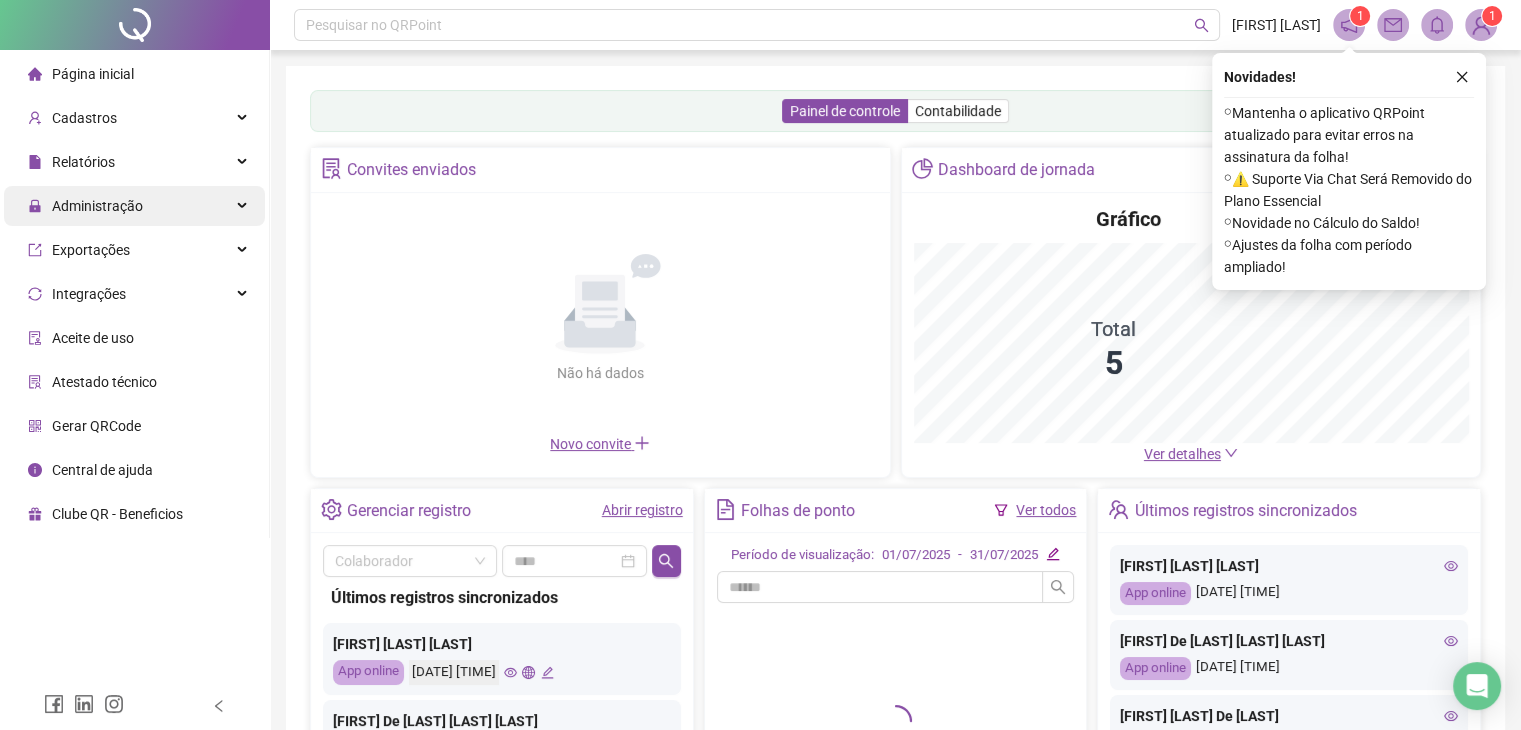 click on "Administração" at bounding box center [134, 206] 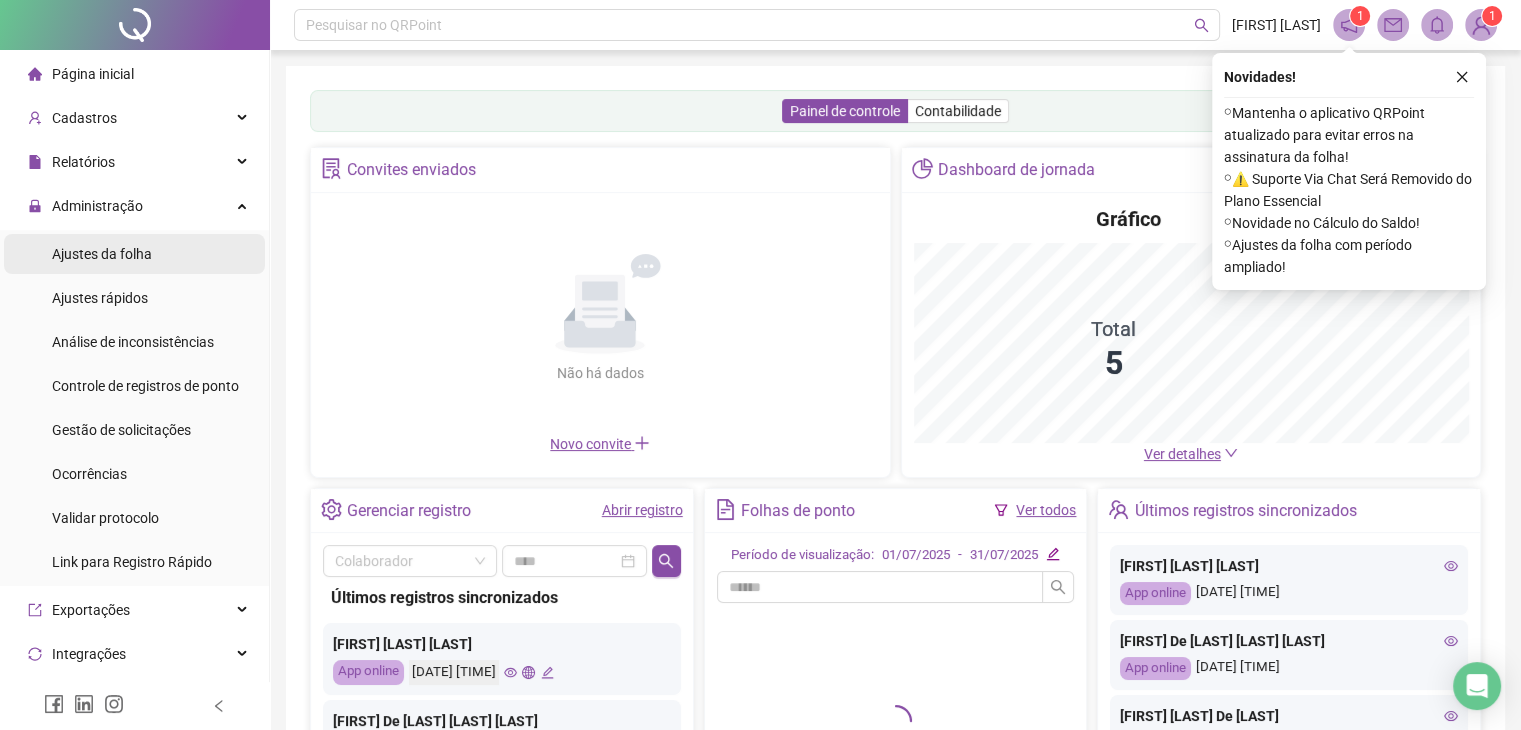 click on "Ajustes da folha" at bounding box center (134, 254) 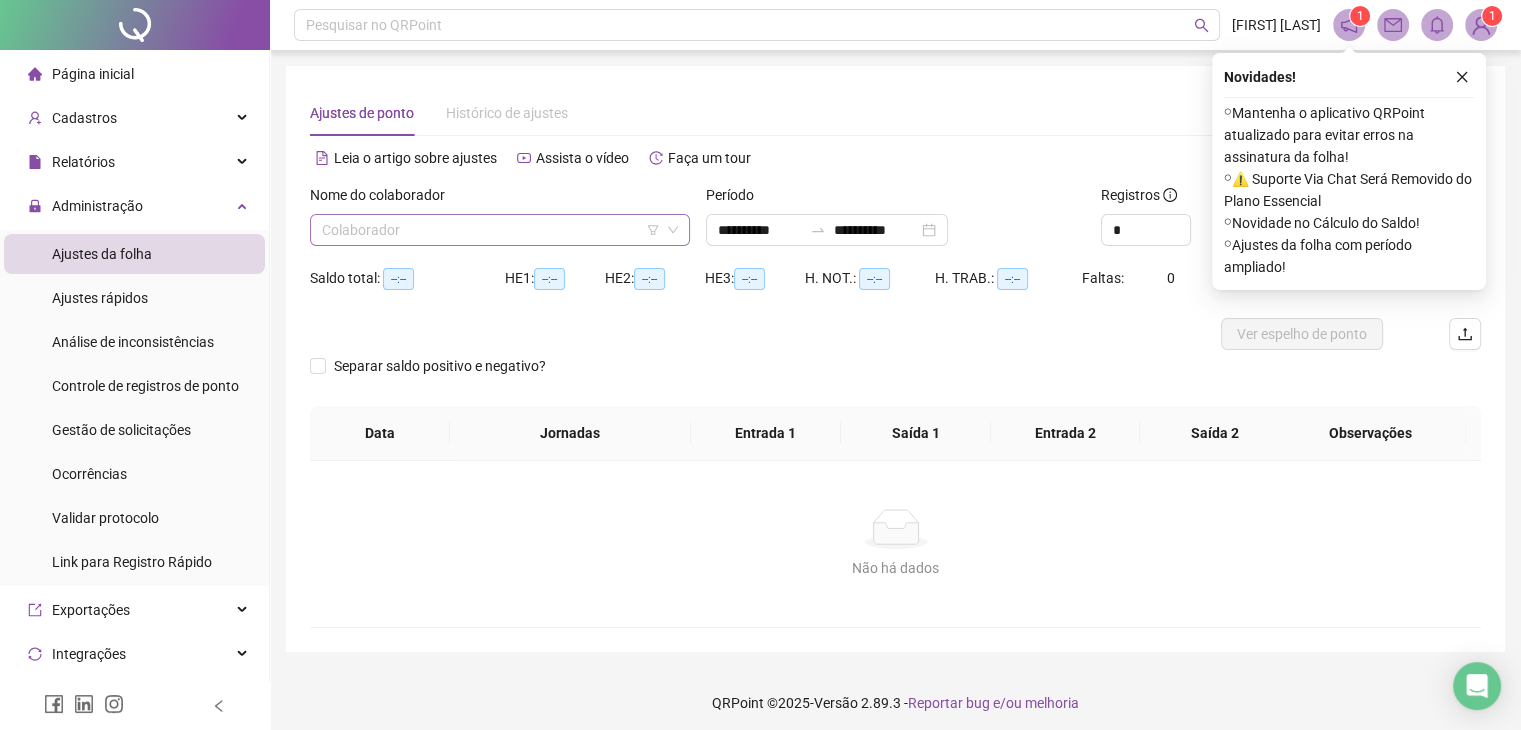 click at bounding box center (491, 230) 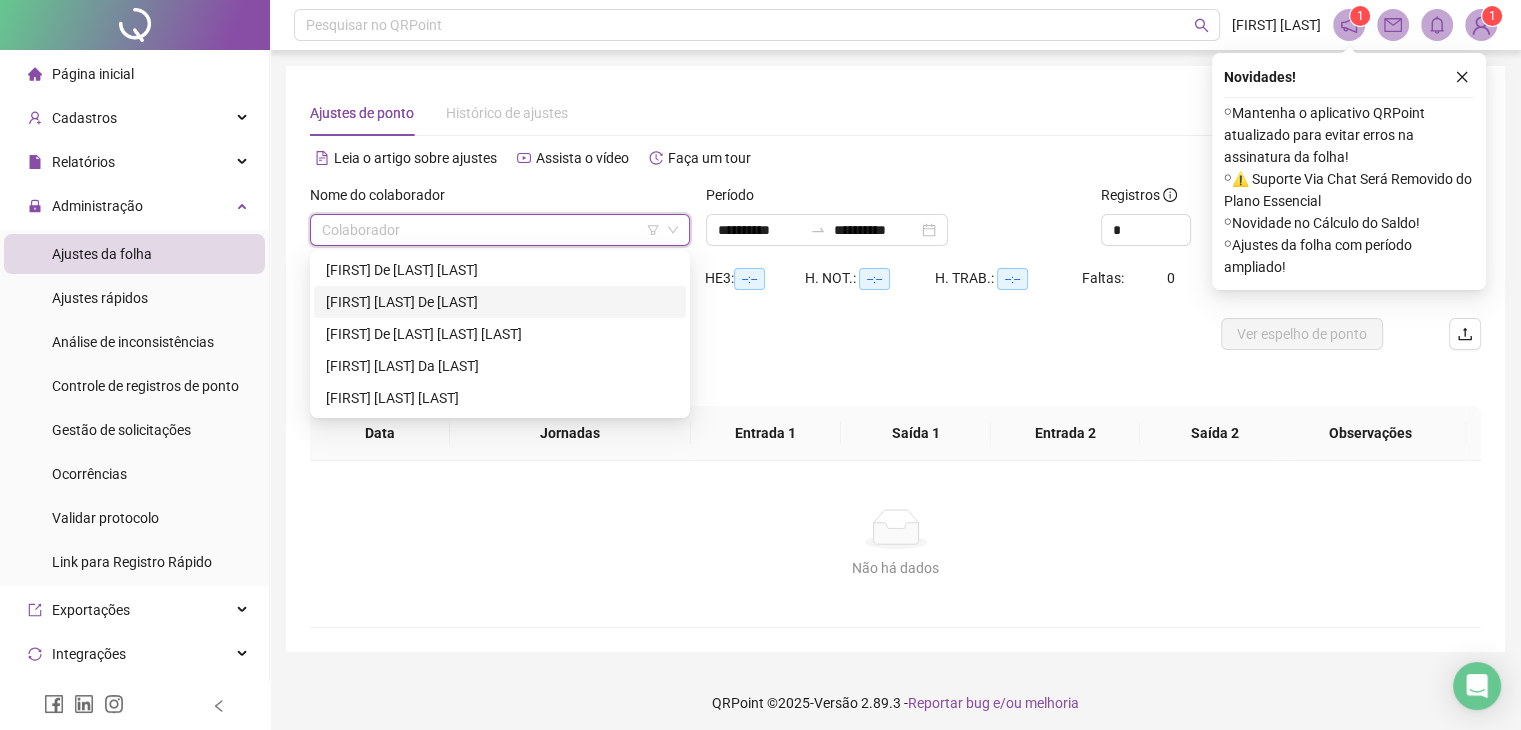 click on "[FIRST] [LAST] [LAST]" at bounding box center [500, 302] 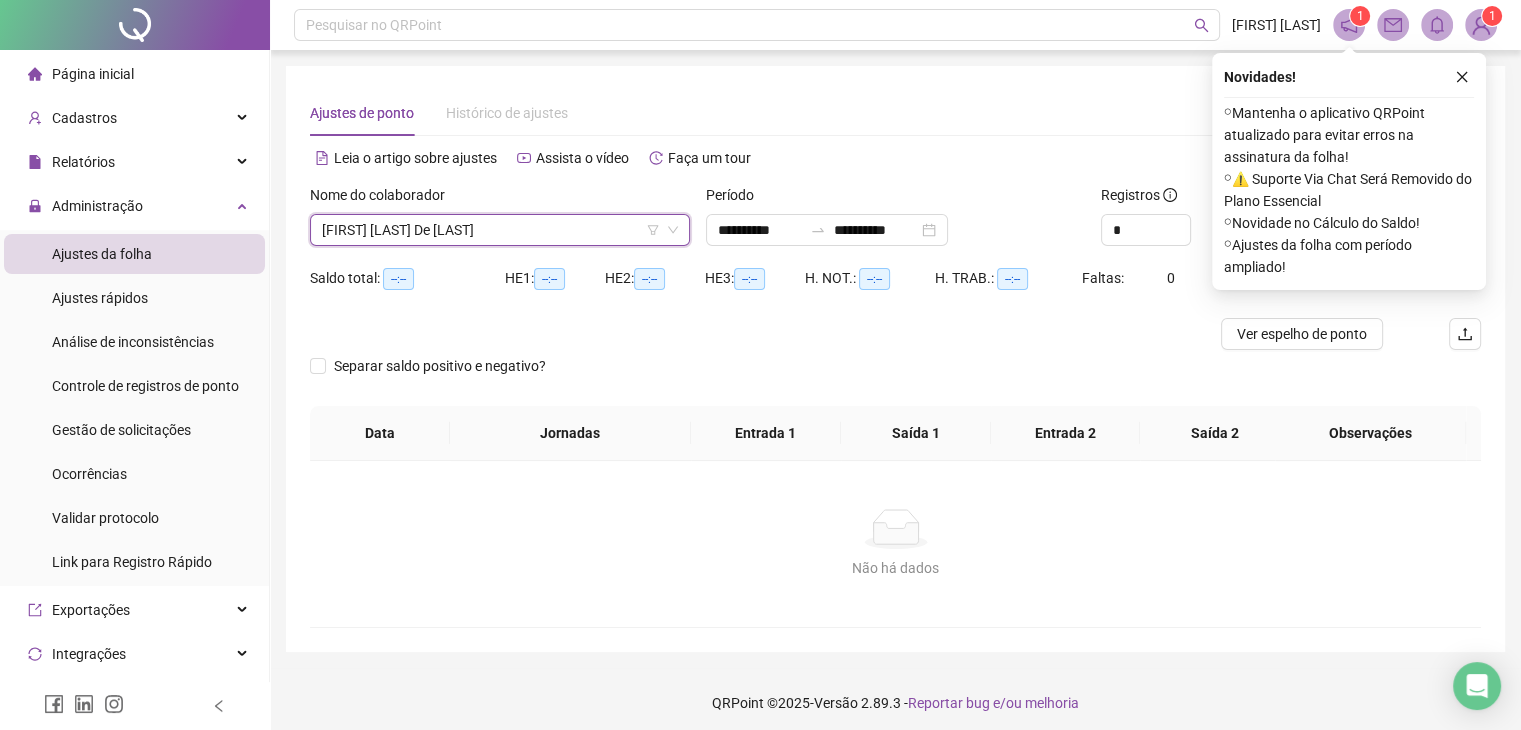 click at bounding box center (1462, 77) 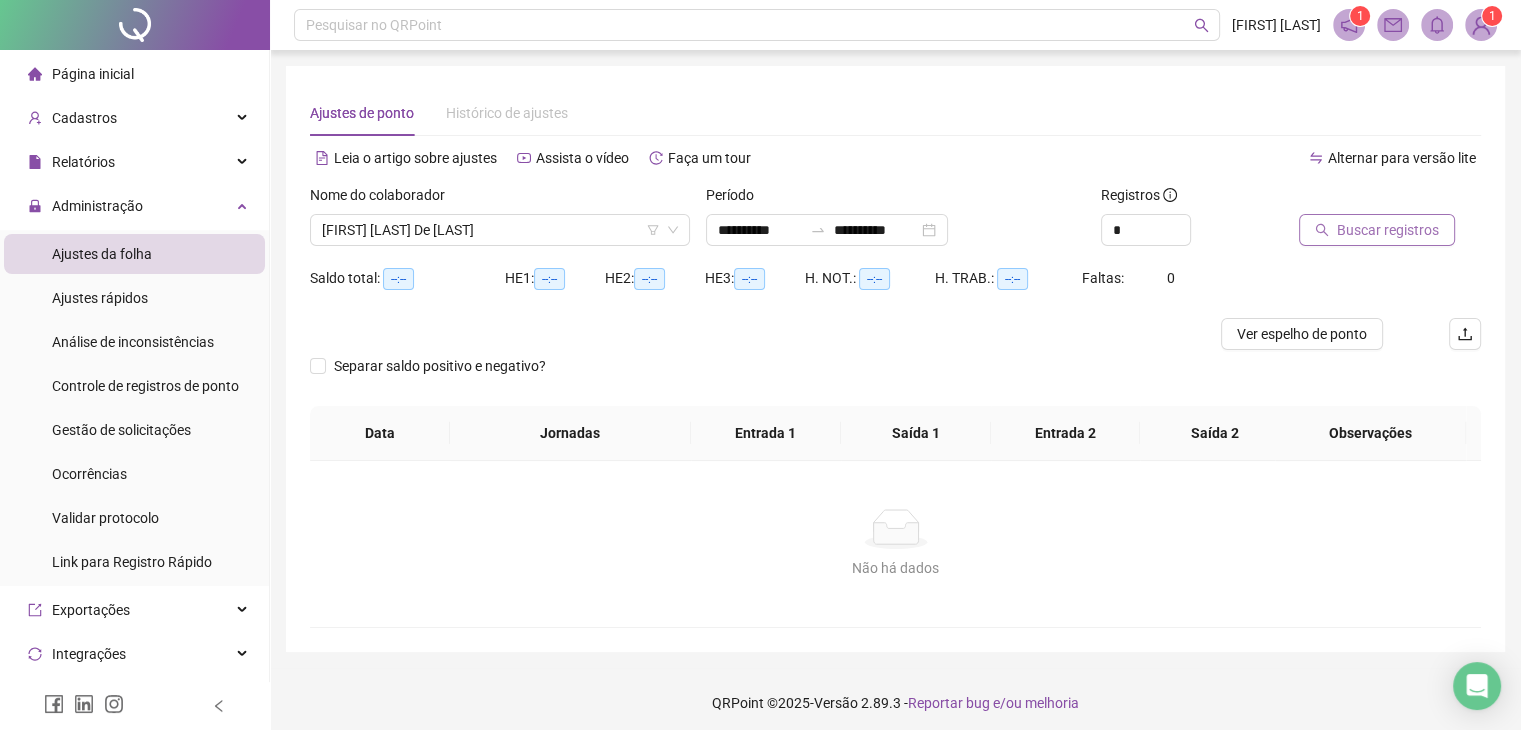 click on "Buscar registros" at bounding box center [1388, 230] 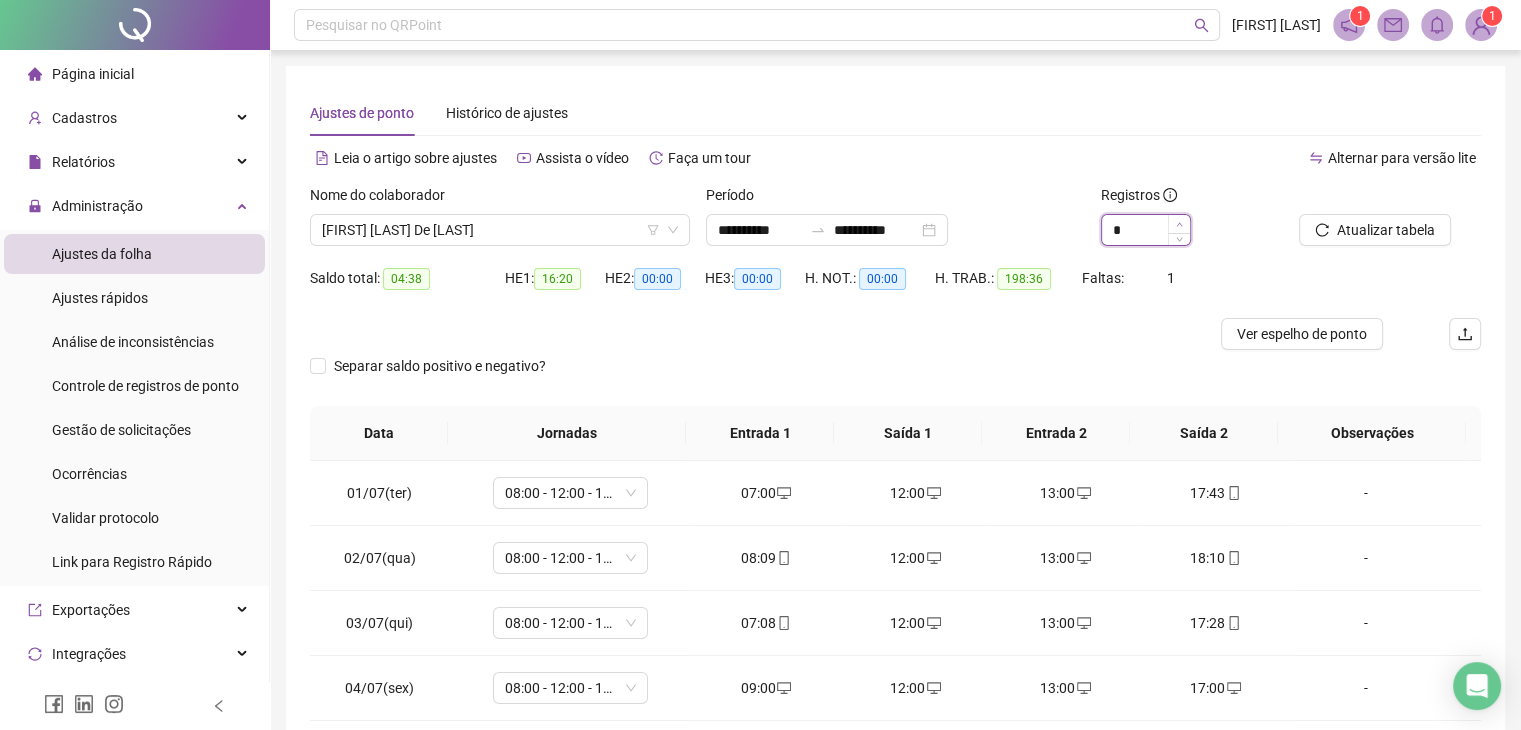 click 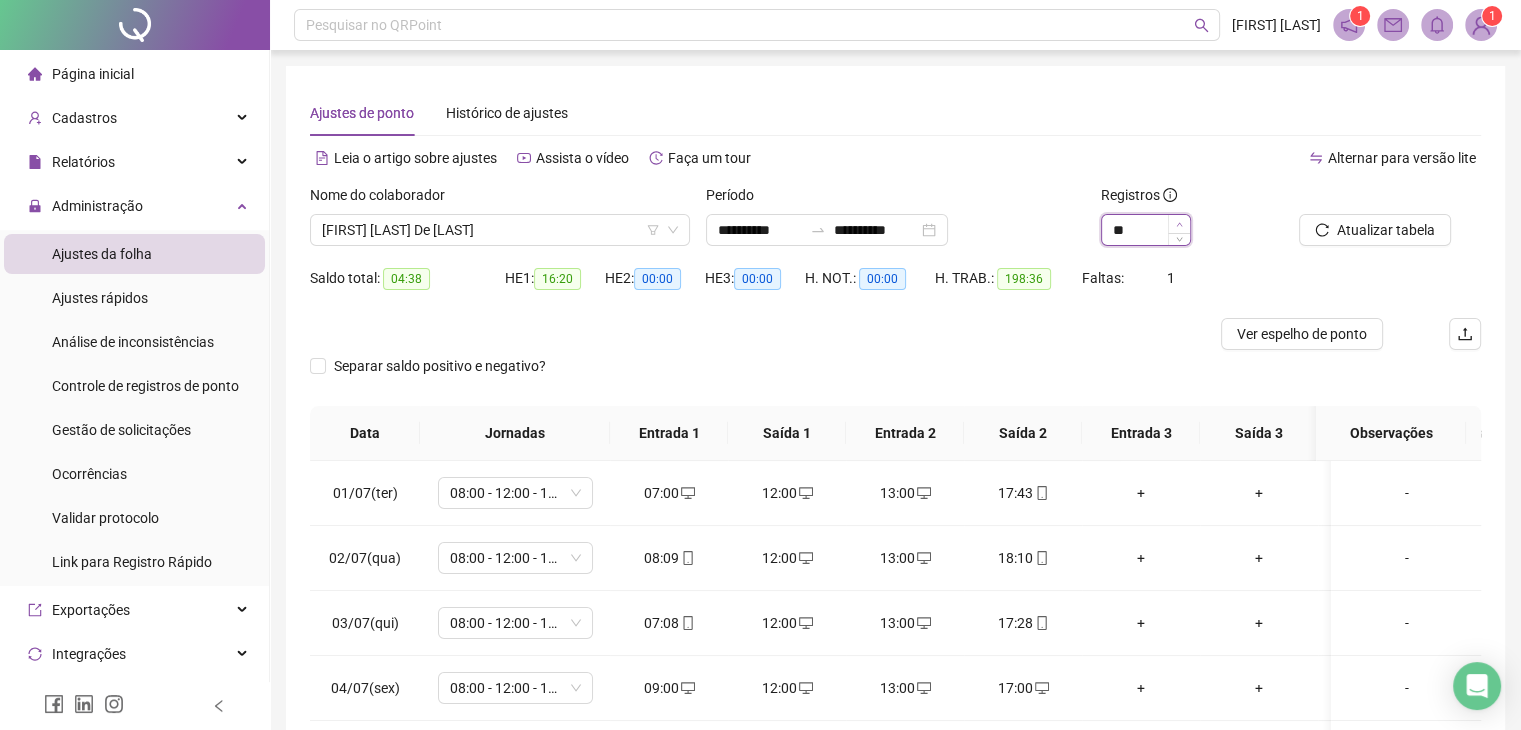 click 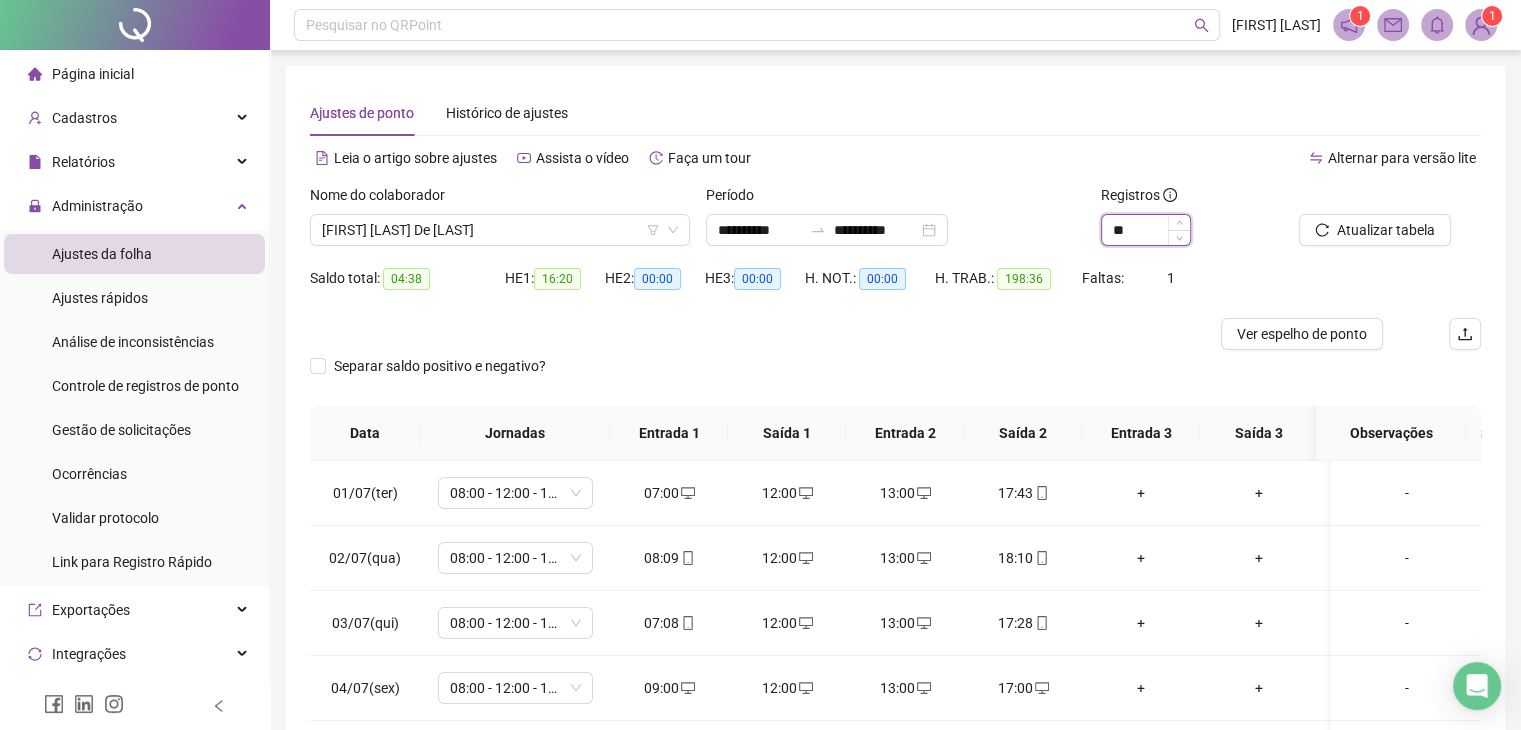 type on "*" 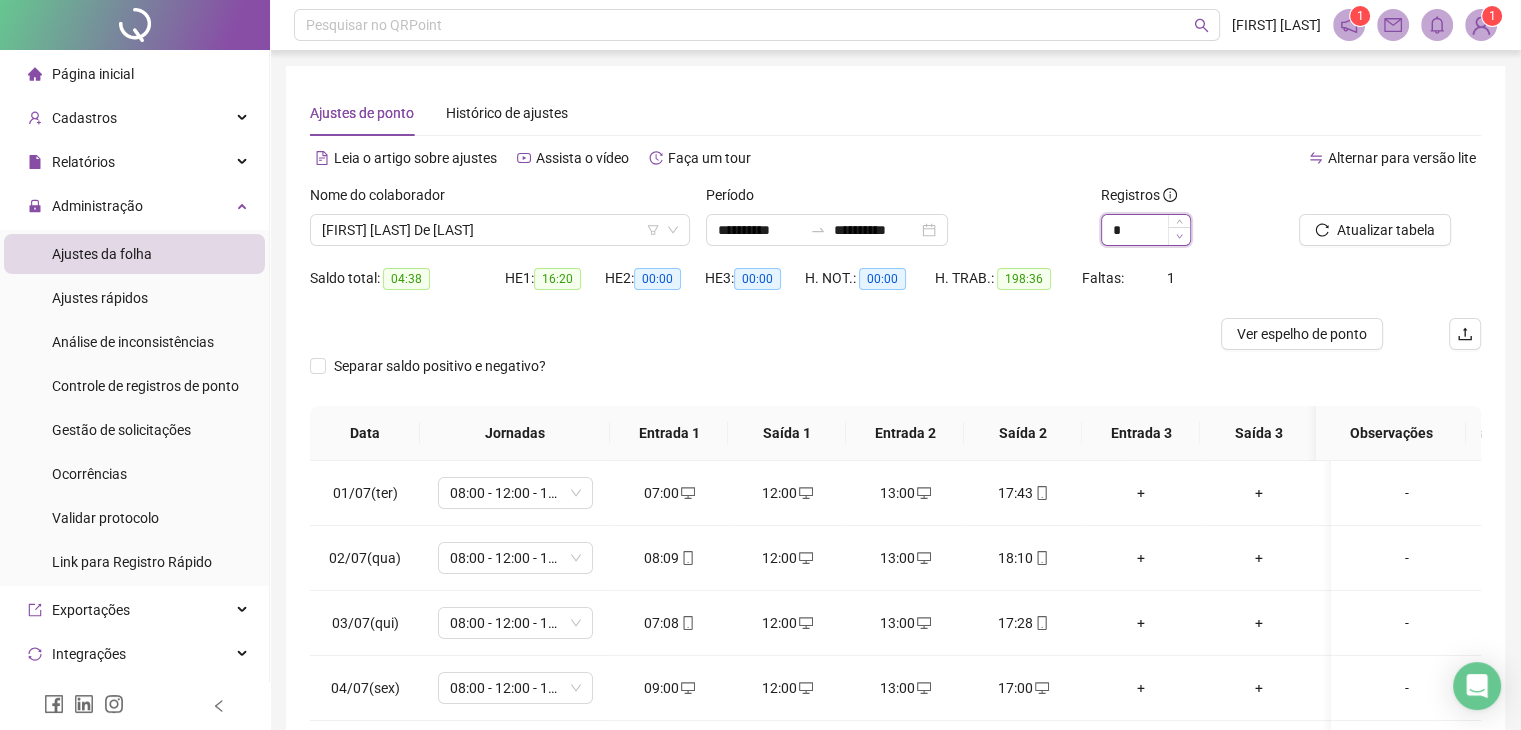 click 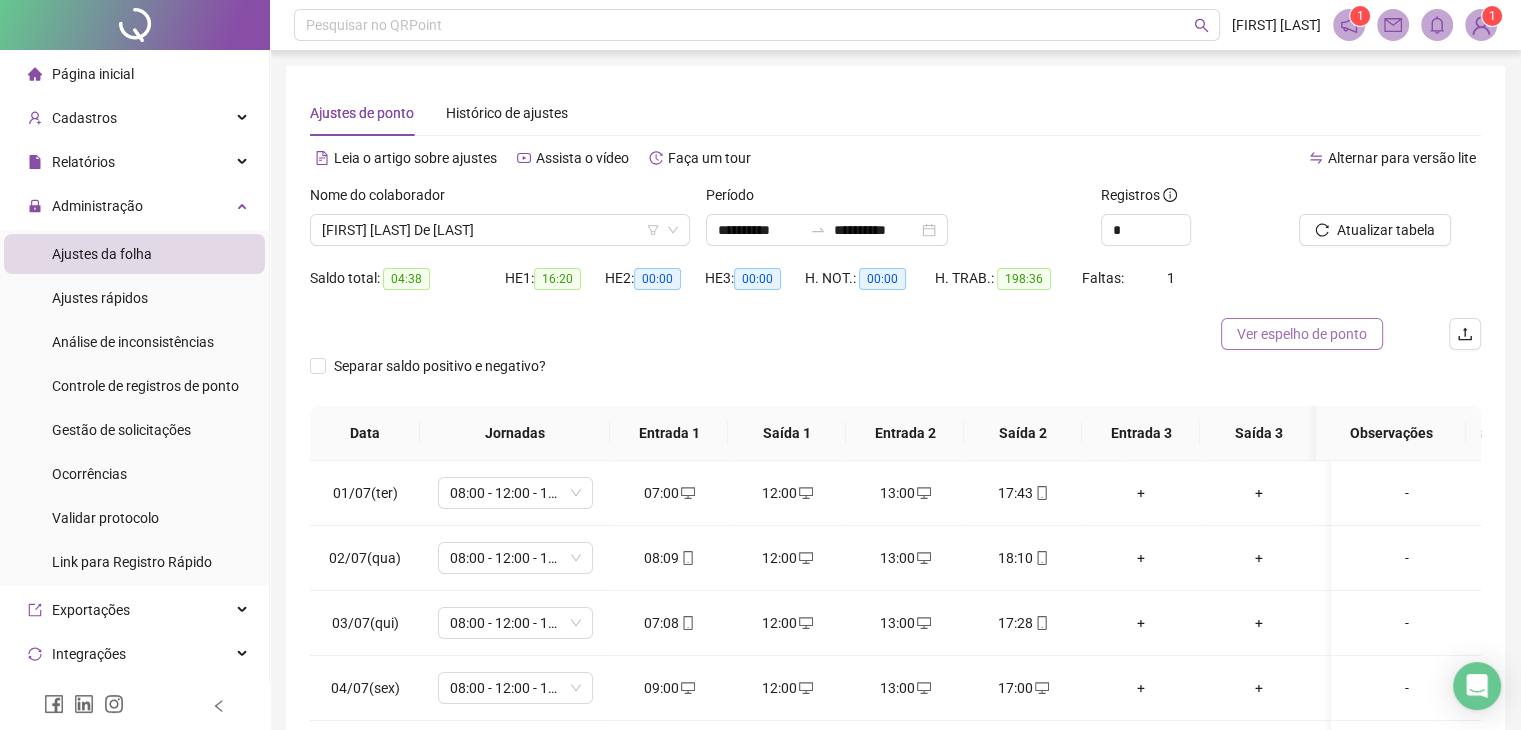 drag, startPoint x: 1297, startPoint y: 344, endPoint x: 1286, endPoint y: 345, distance: 11.045361 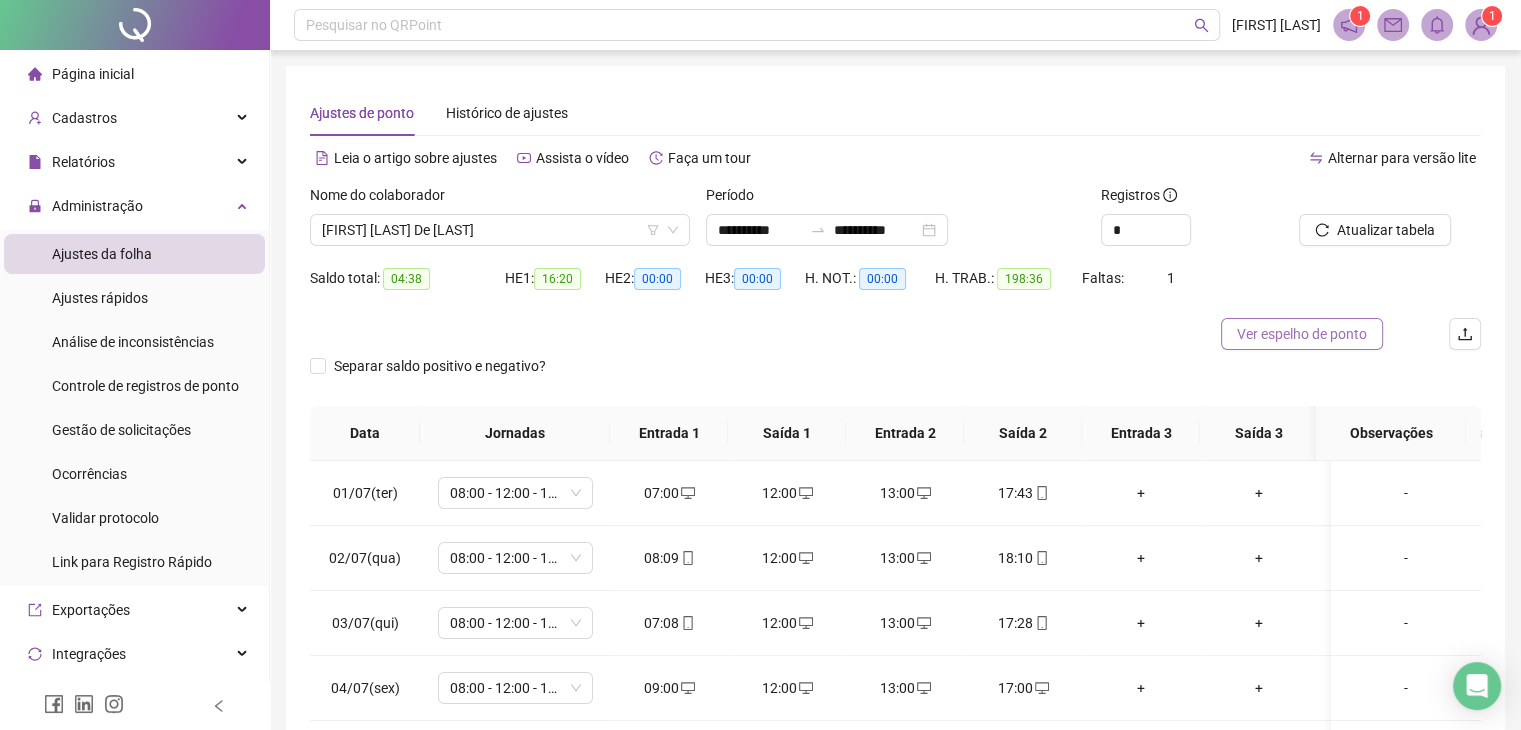 click on "Ver espelho de ponto" at bounding box center [1302, 334] 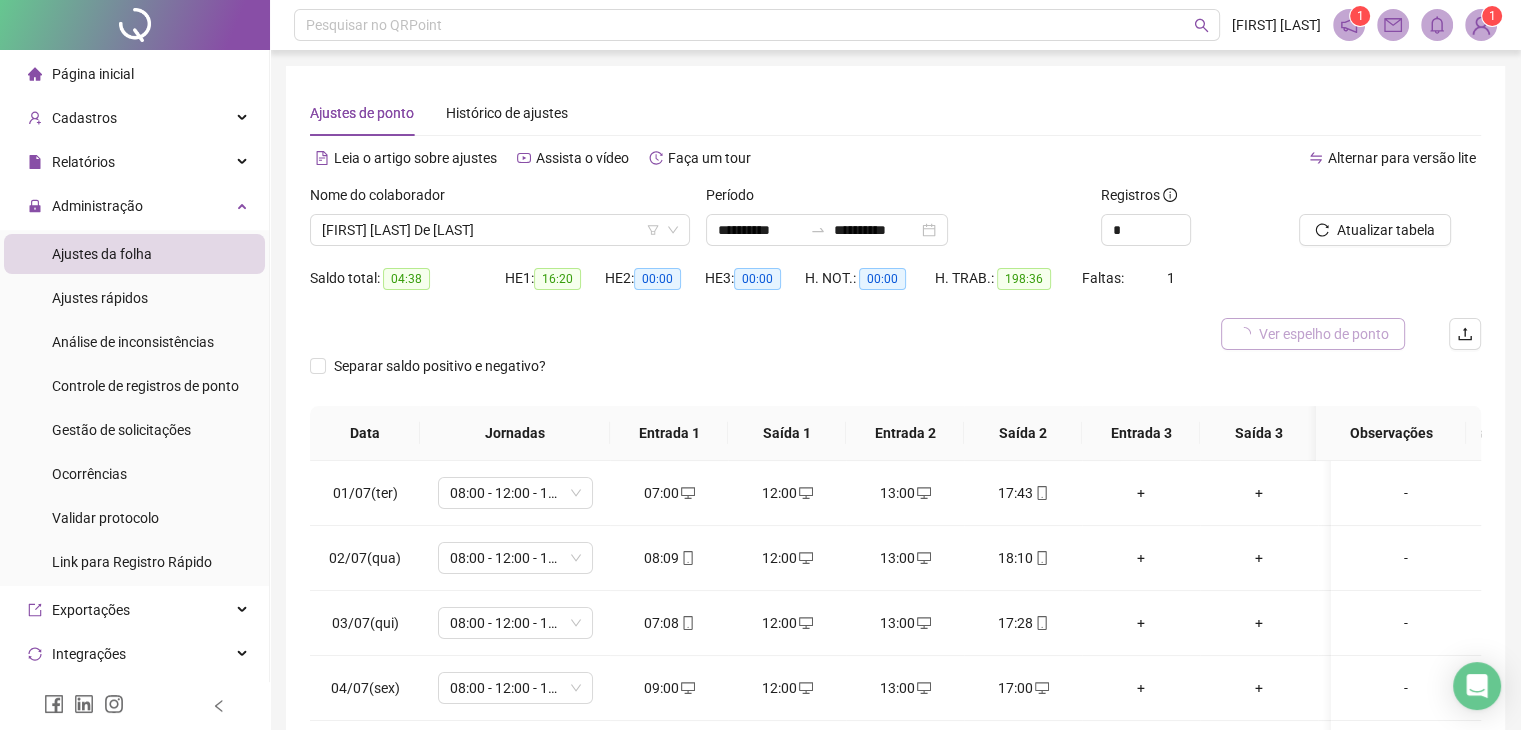click on "Ver espelho de ponto" at bounding box center (1313, 334) 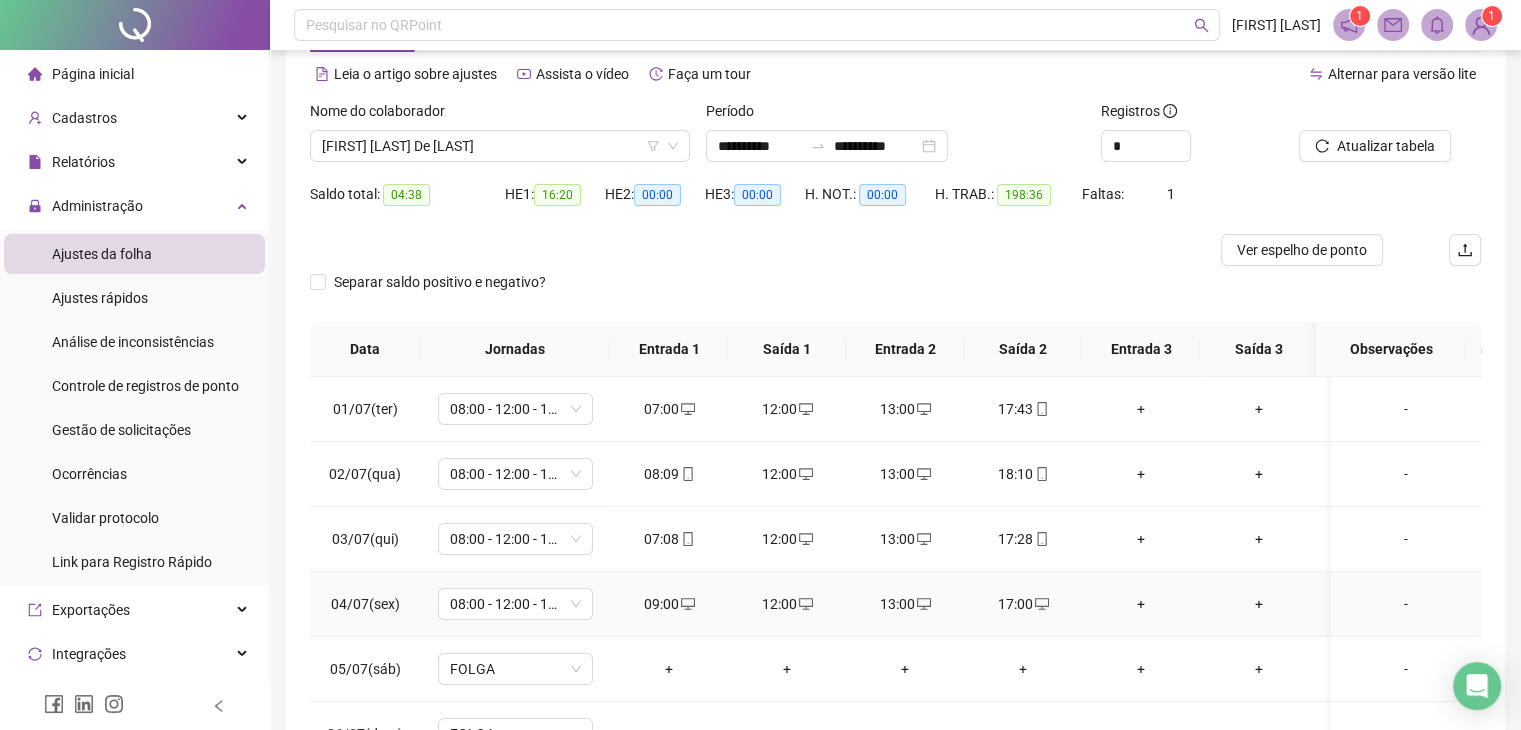 scroll, scrollTop: 268, scrollLeft: 0, axis: vertical 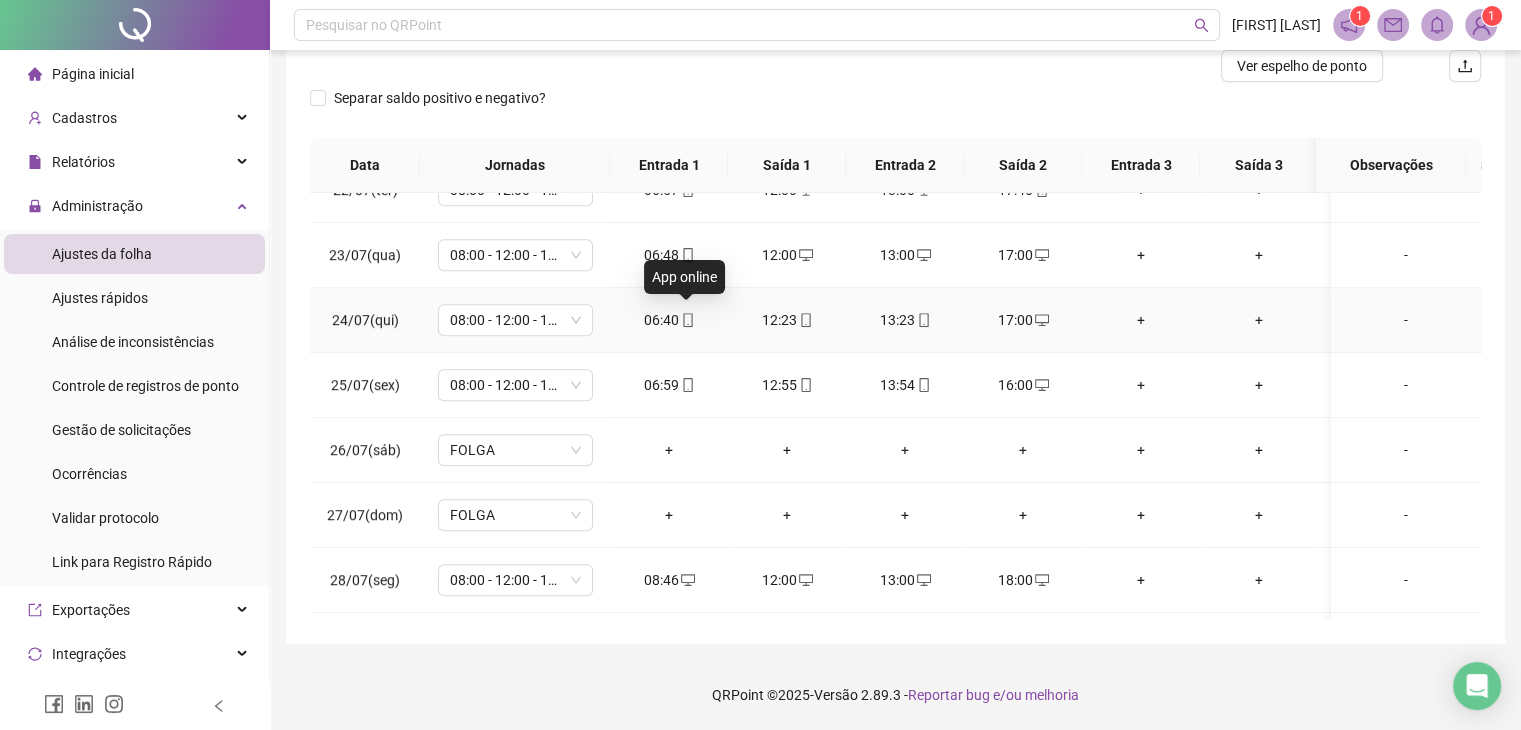 click at bounding box center [687, 320] 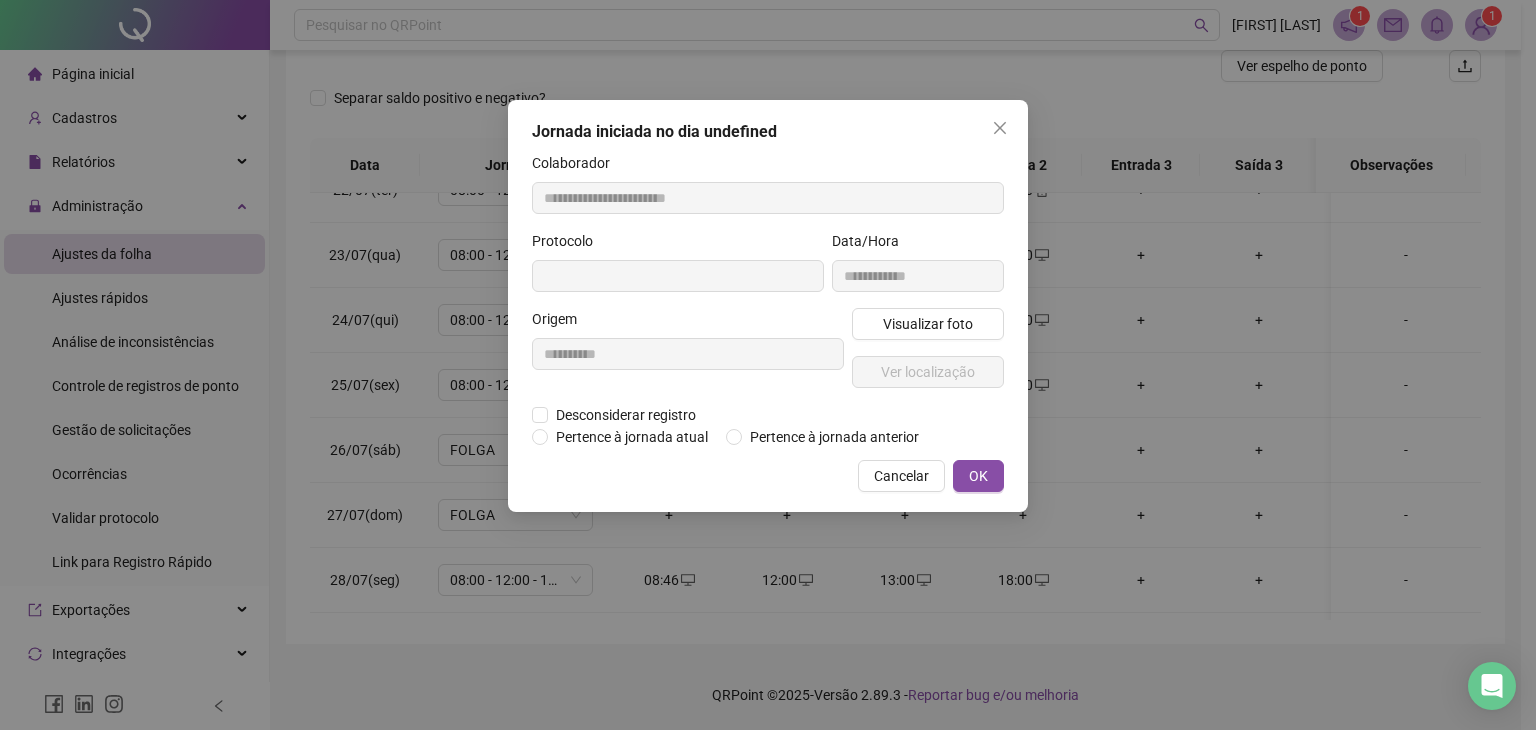 type on "**********" 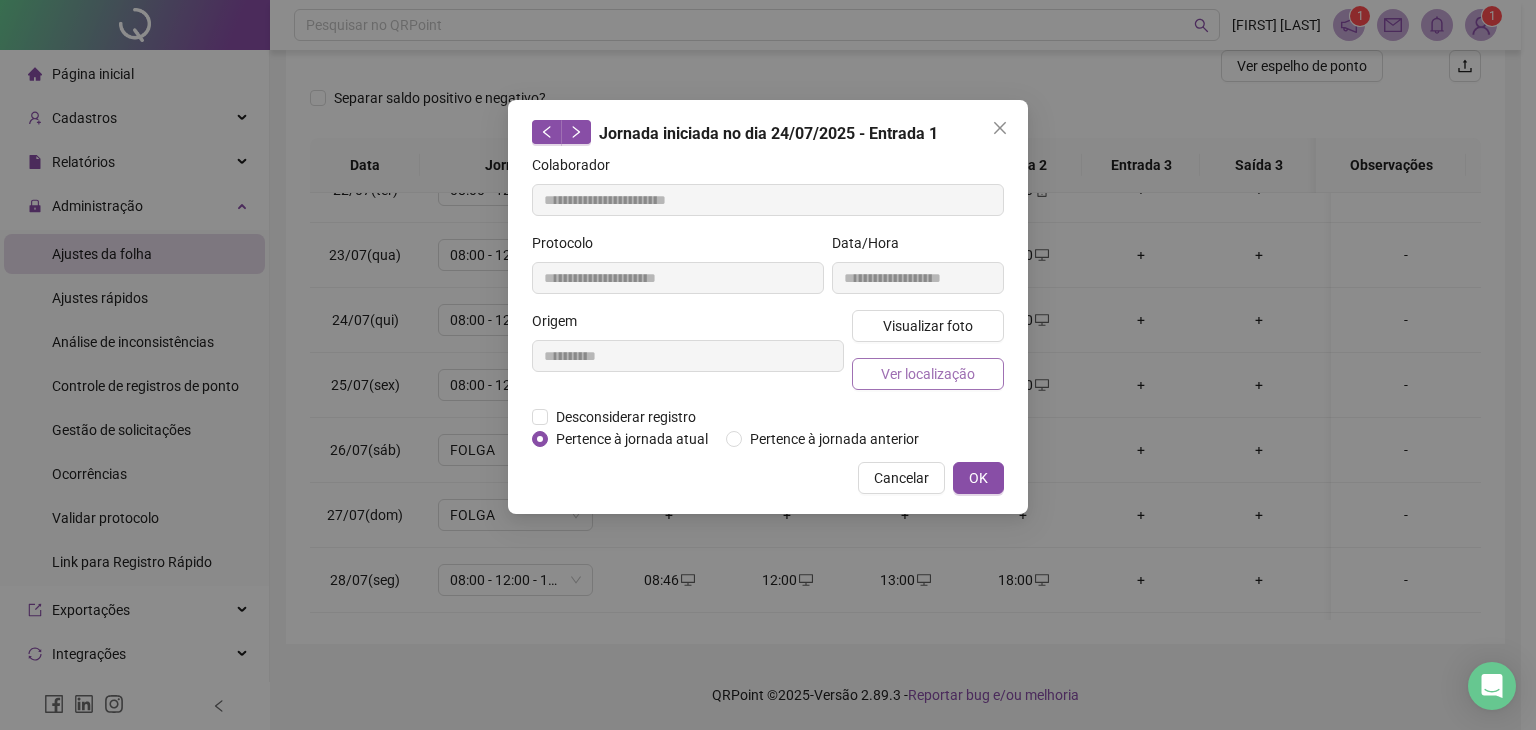 click on "Ver localização" at bounding box center [928, 374] 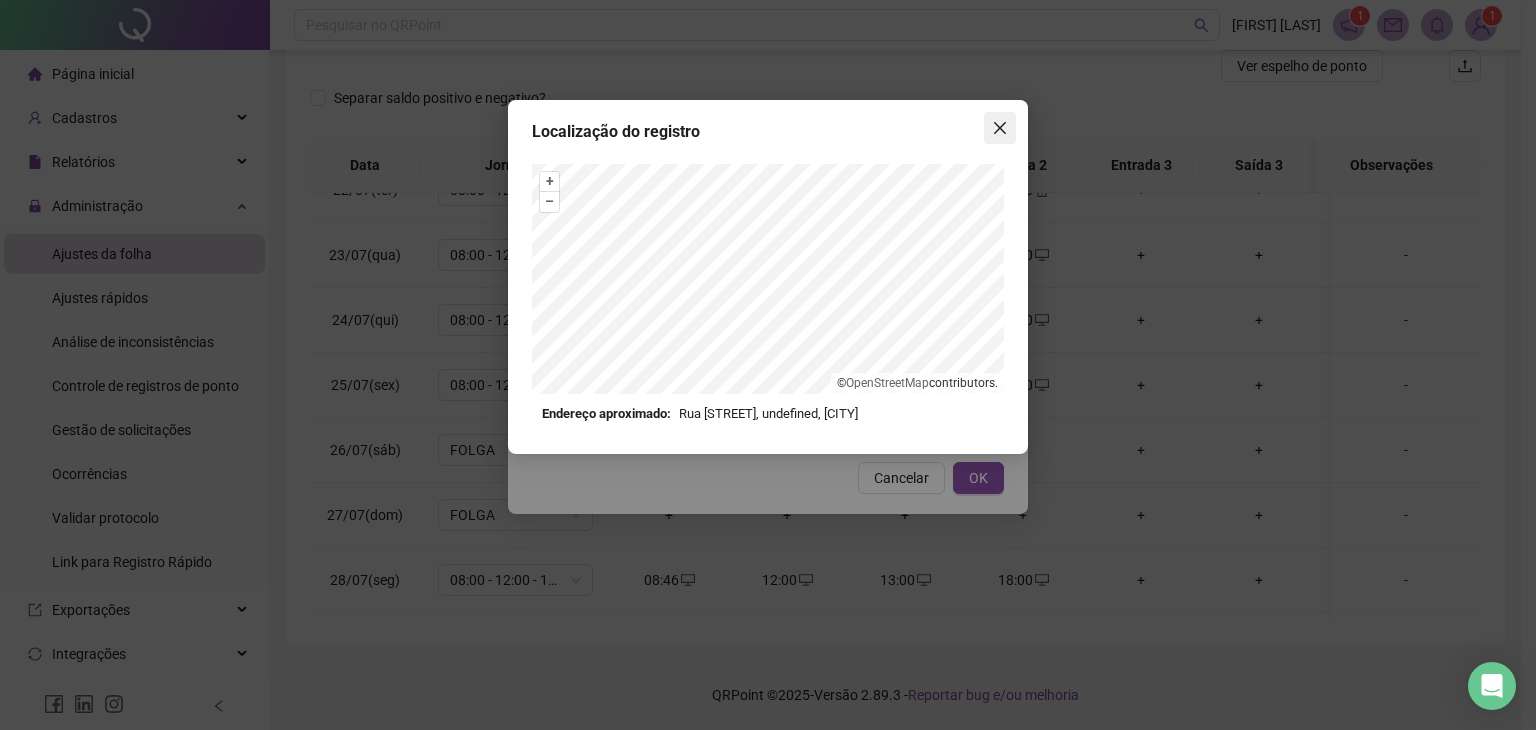 click 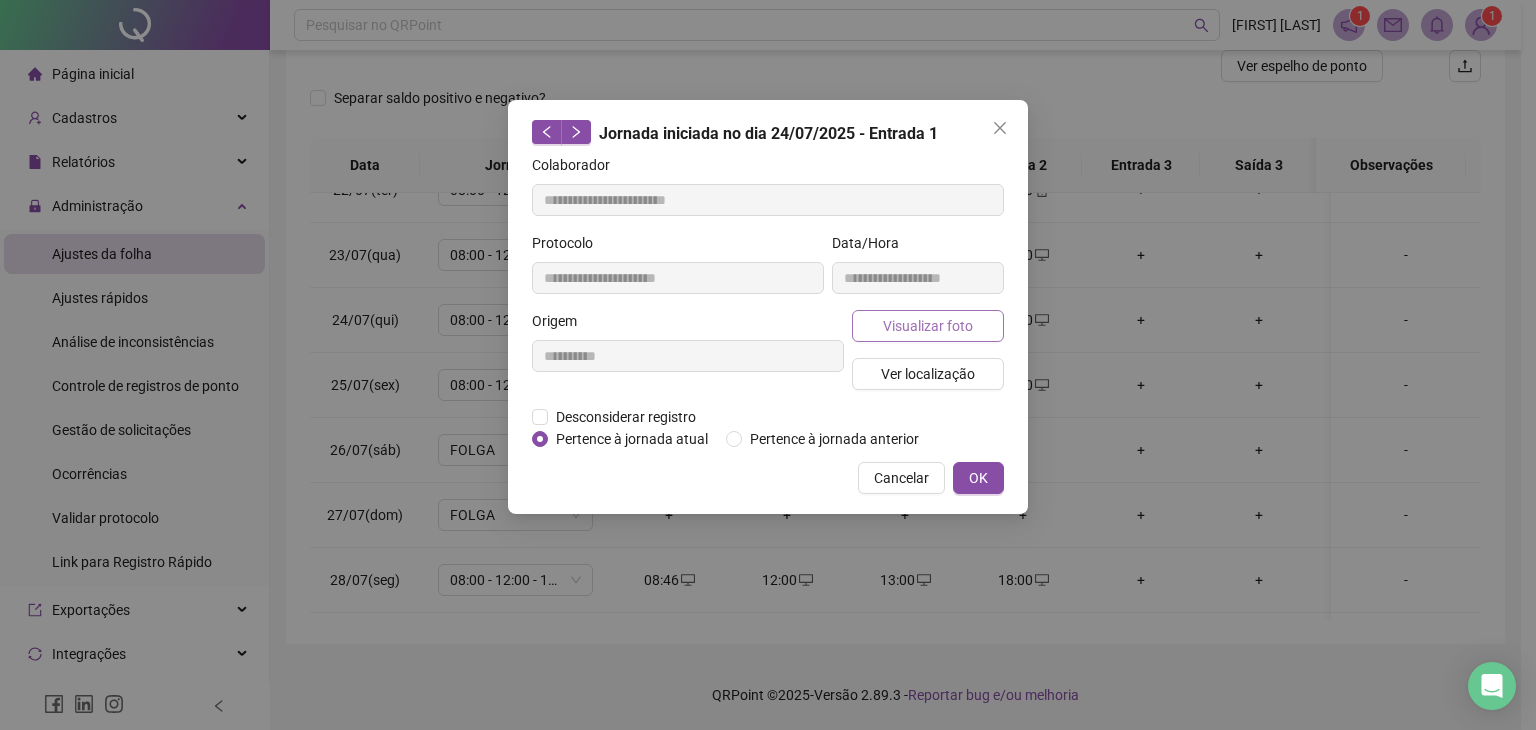 click on "Visualizar foto" at bounding box center [928, 326] 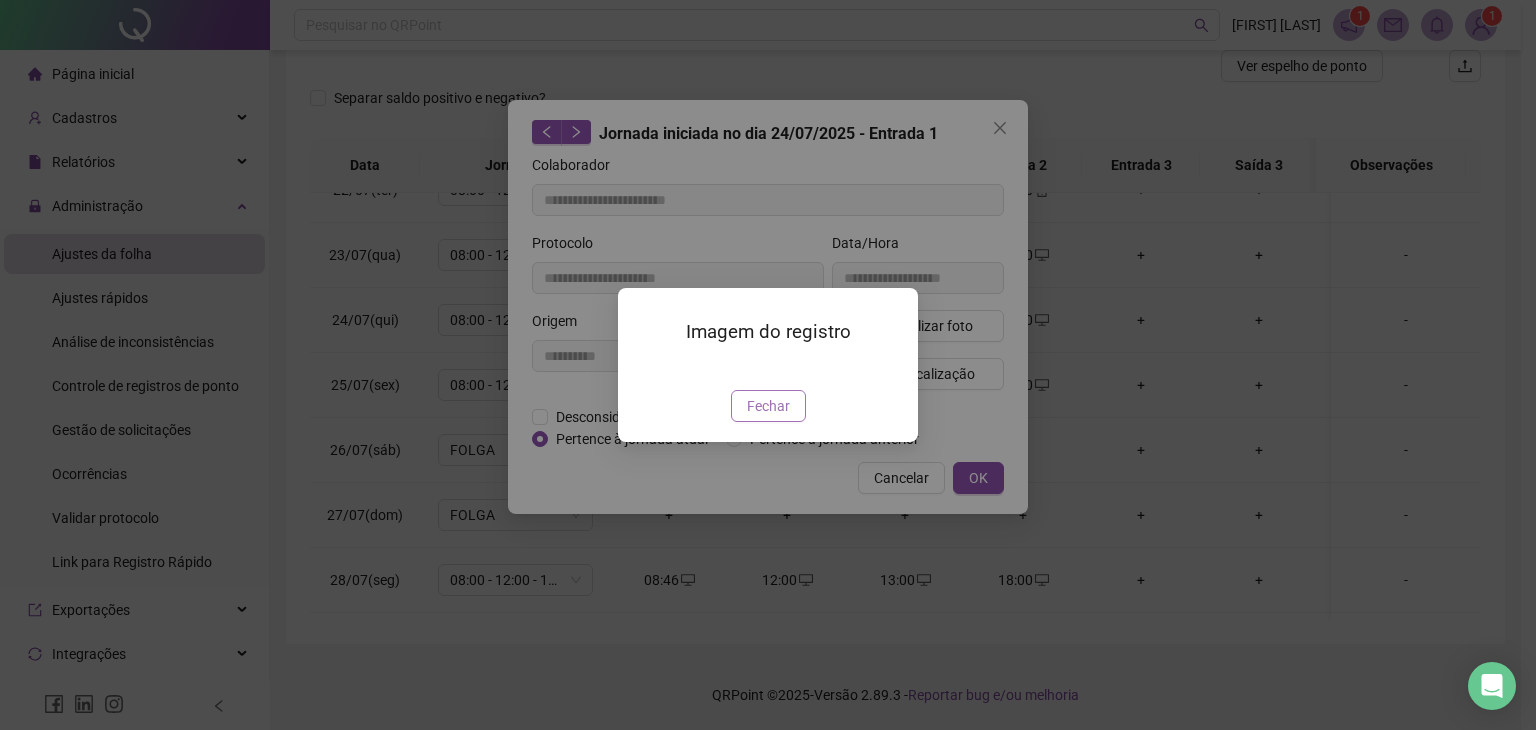 click on "Imagem do registro Fechar" at bounding box center (768, 364) 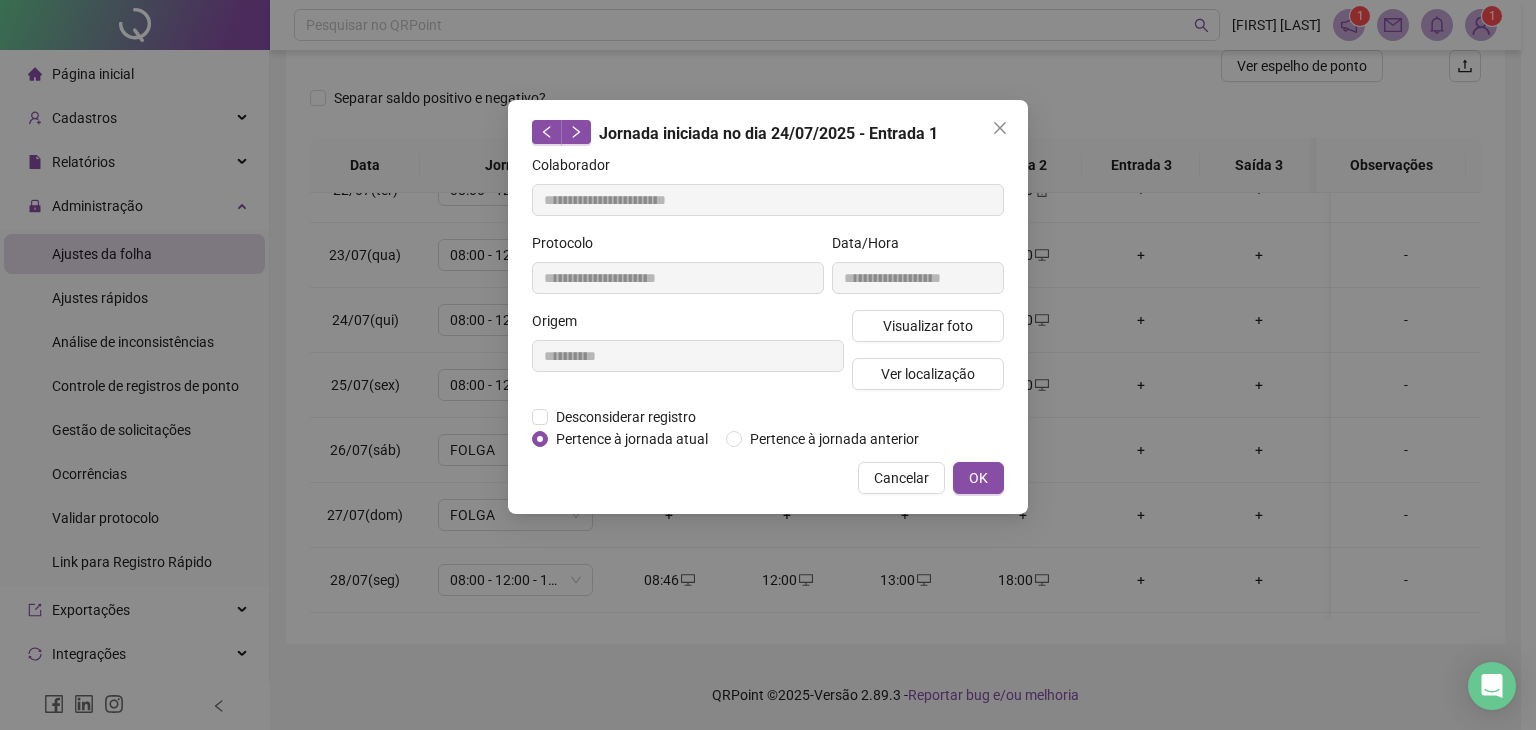 click at bounding box center [1000, 128] 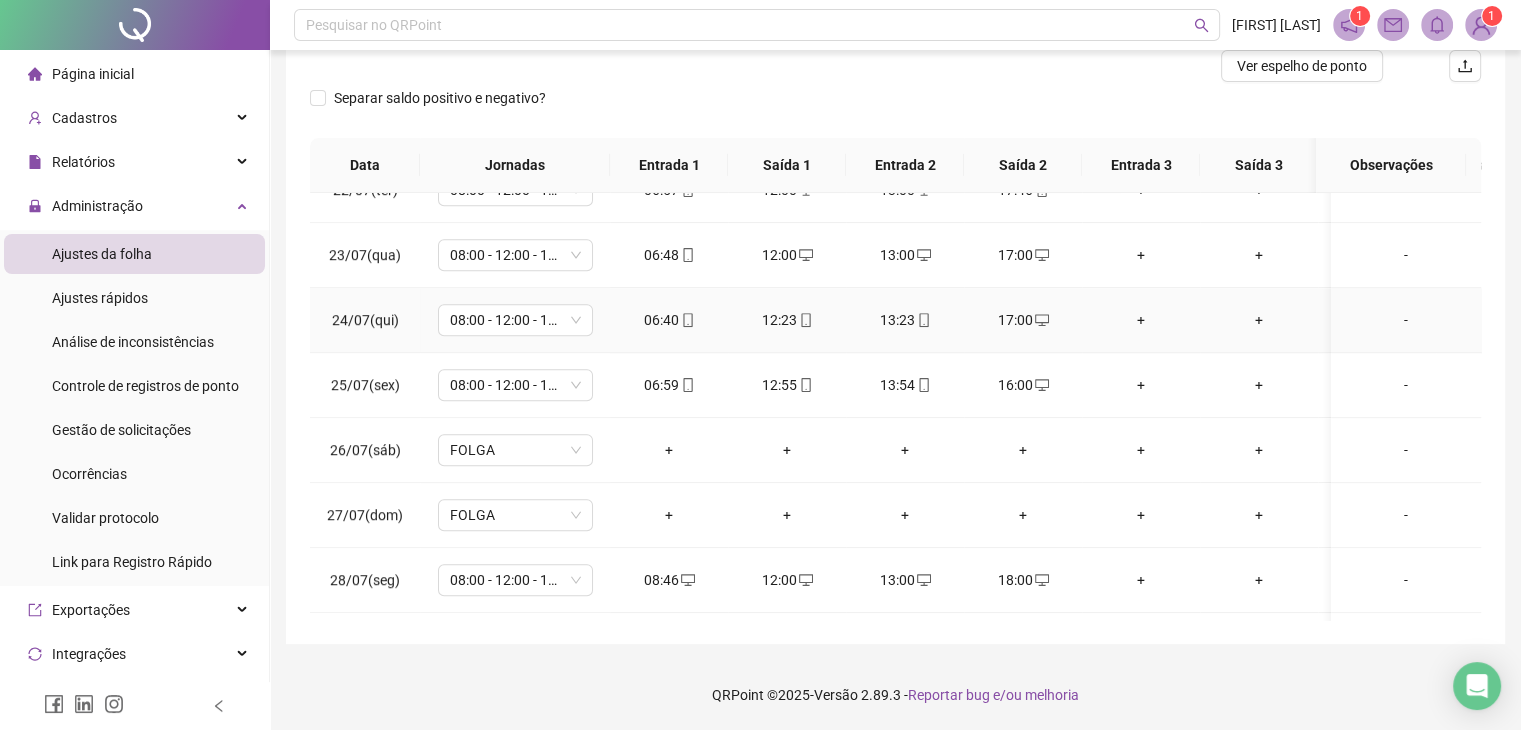 click 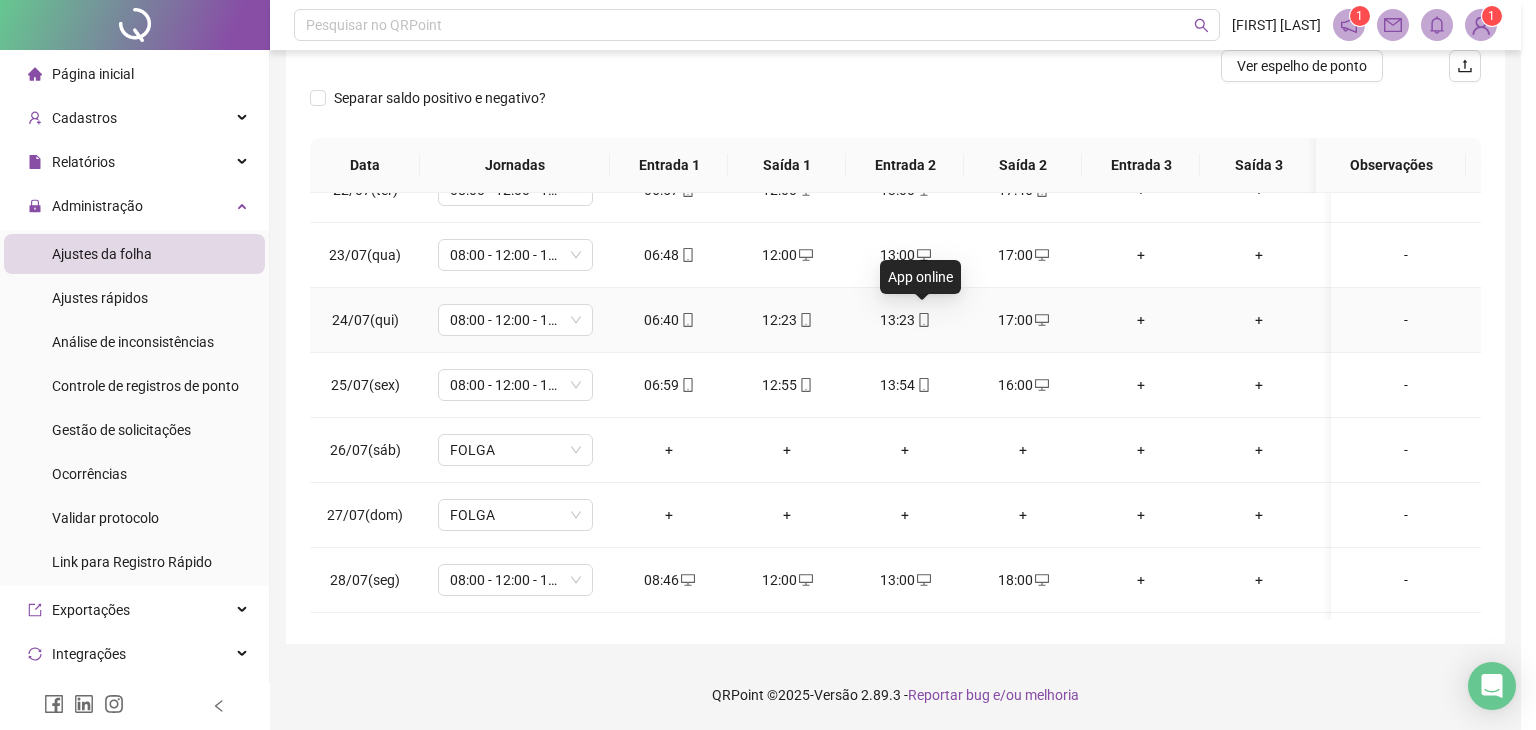 type on "**********" 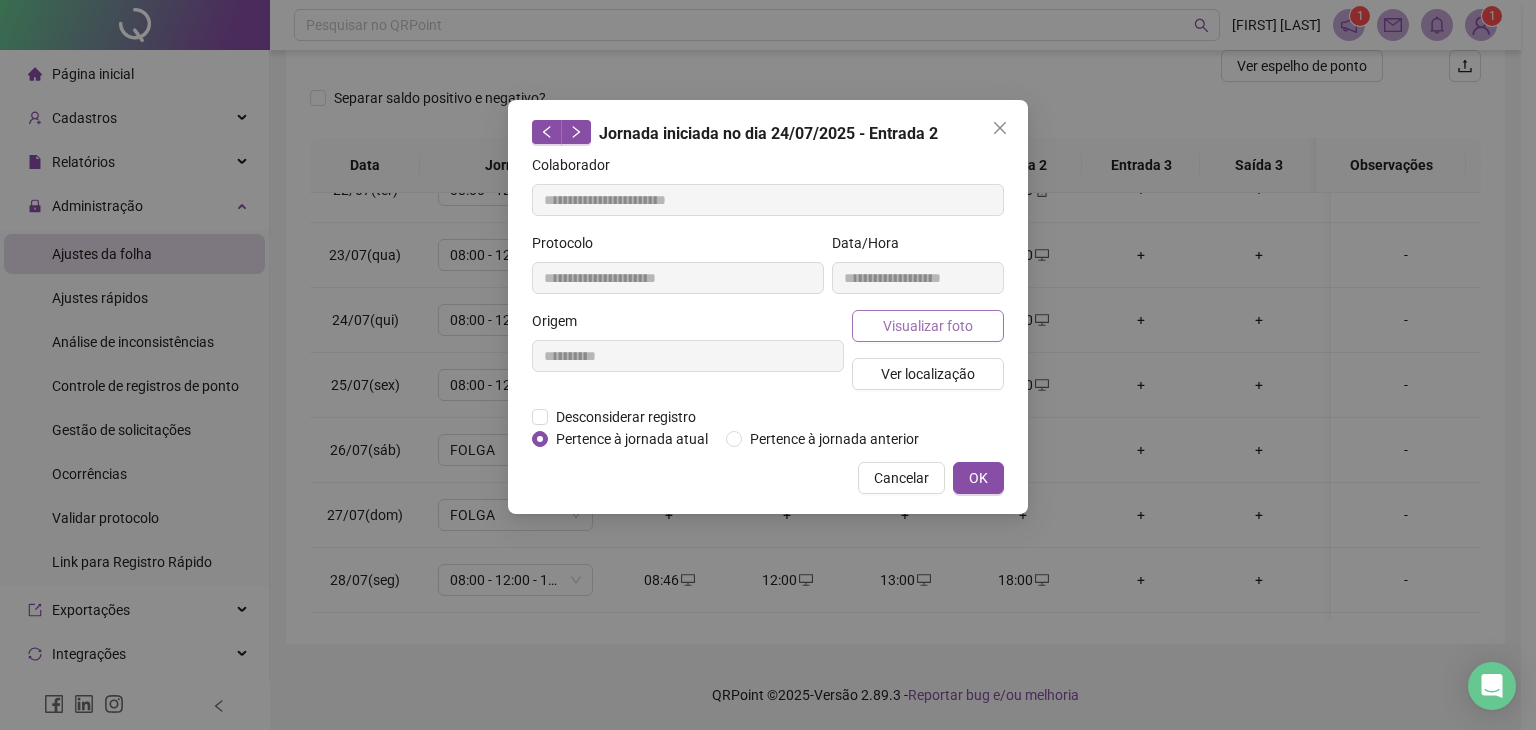 click on "Visualizar foto" at bounding box center (928, 326) 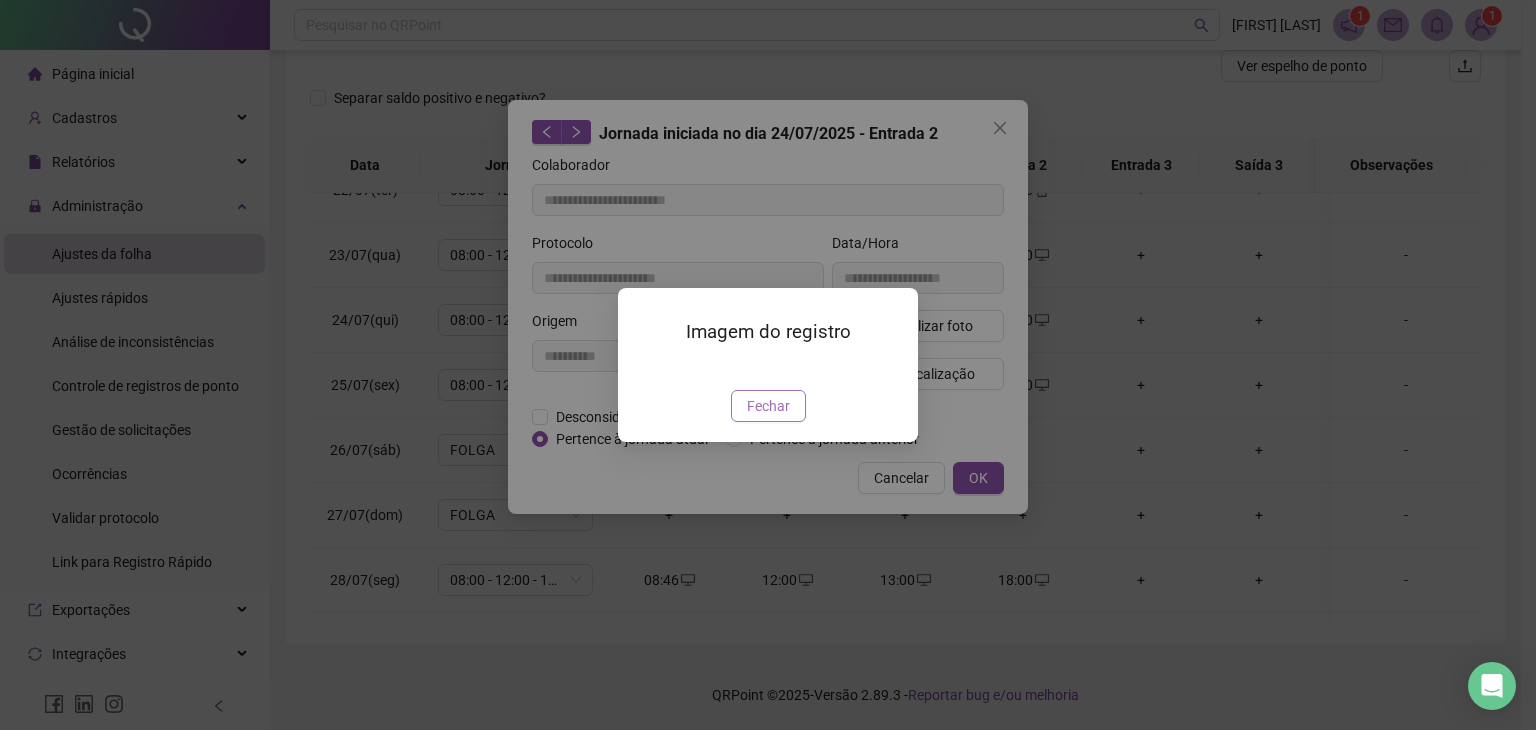 click on "Fechar" at bounding box center [768, 406] 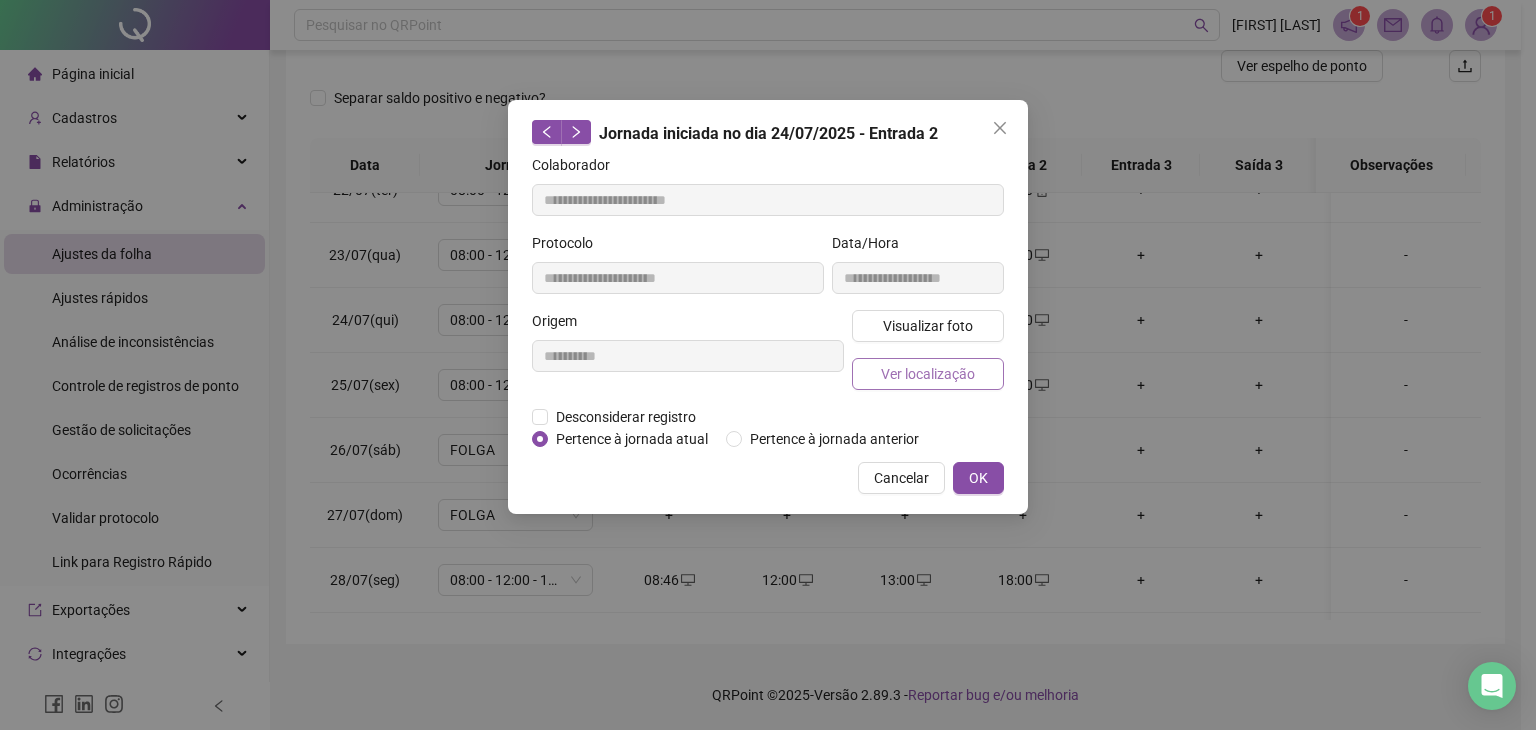 click on "Ver localização" at bounding box center (928, 374) 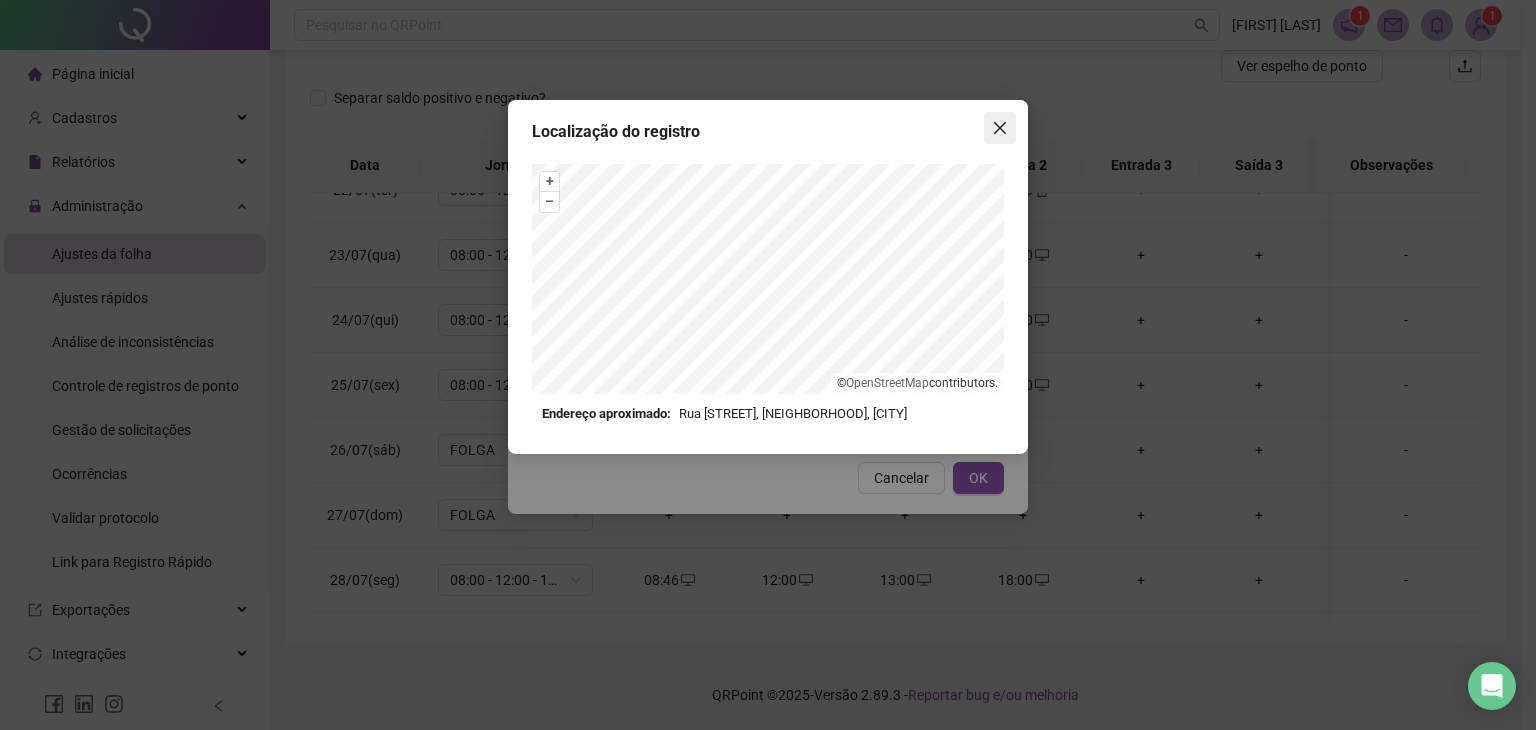 click at bounding box center [1000, 128] 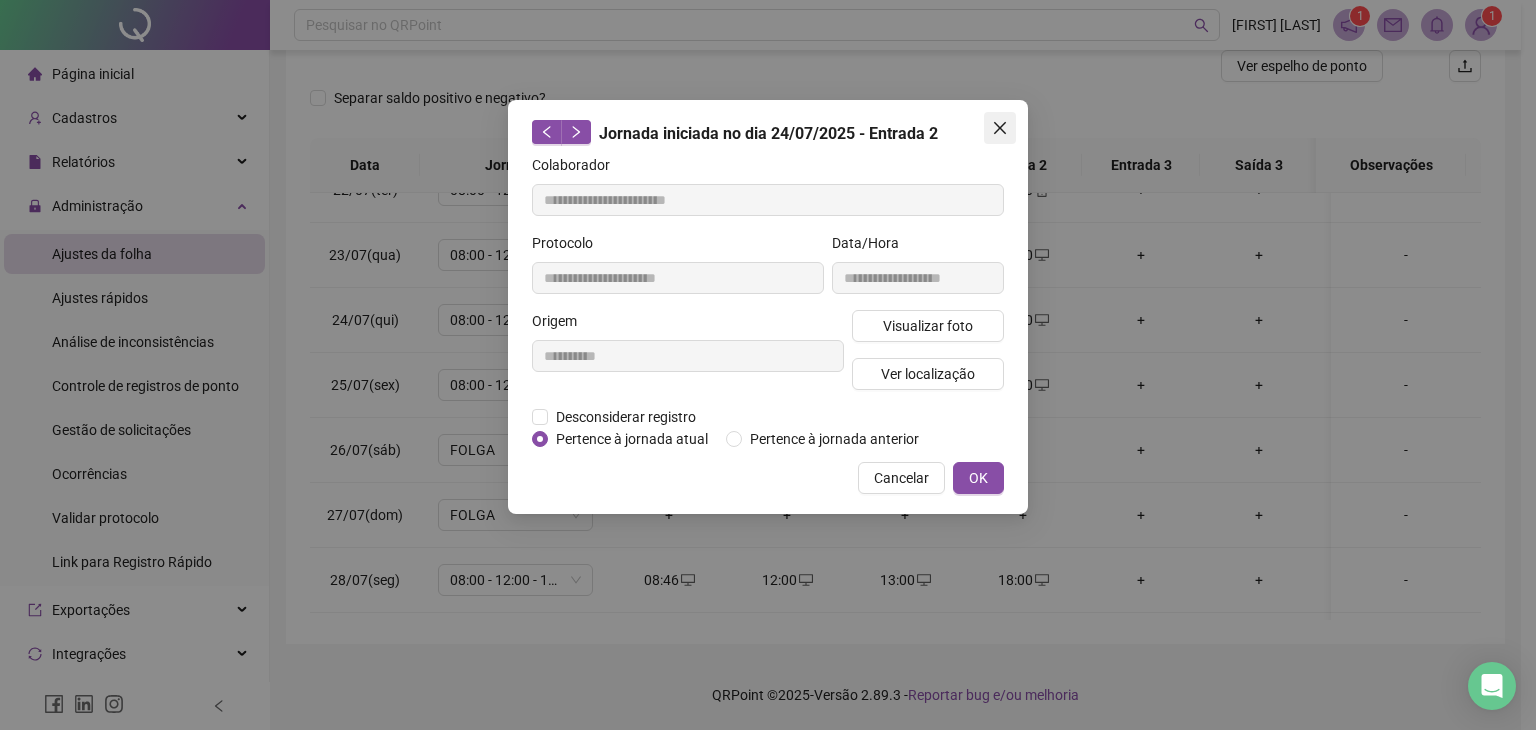 click 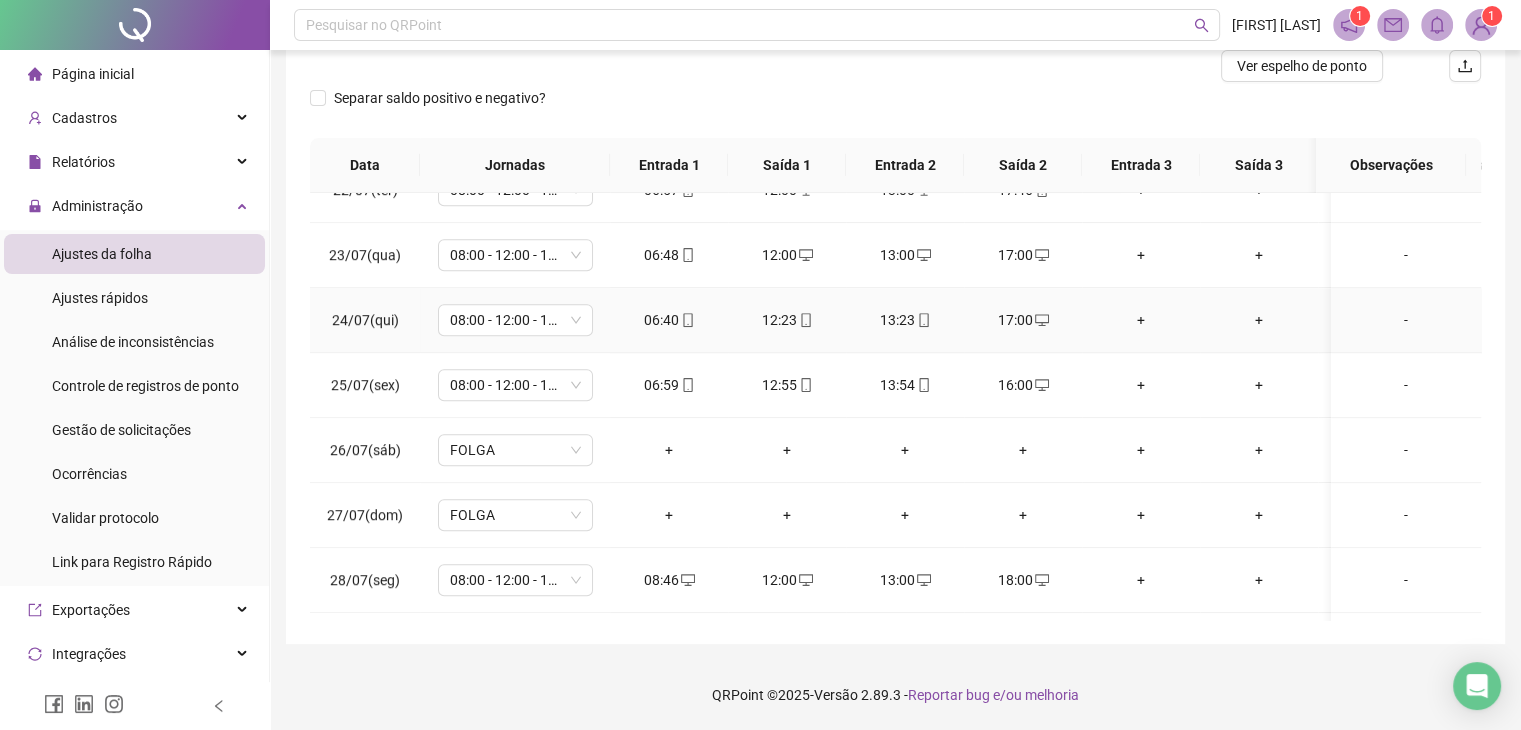 click 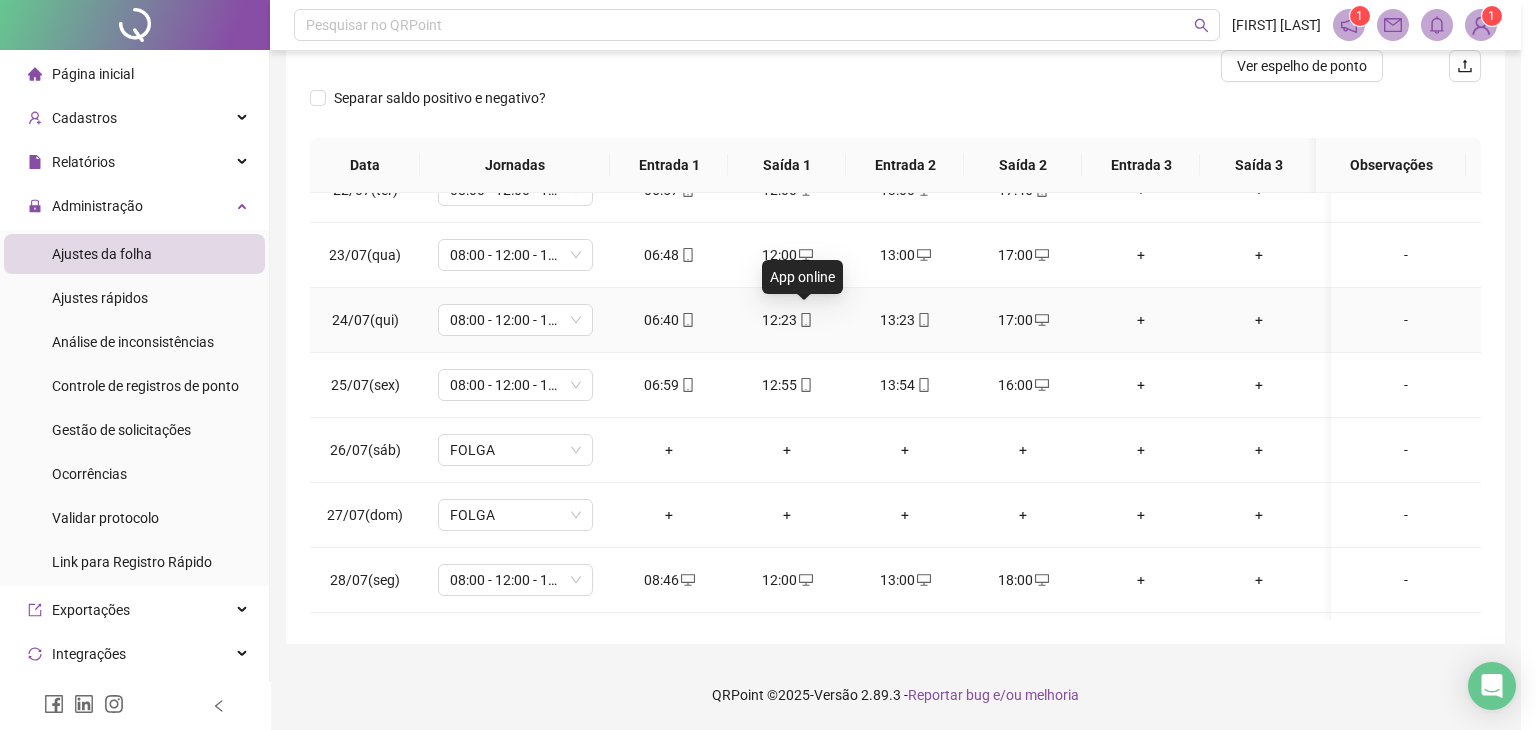 type on "**********" 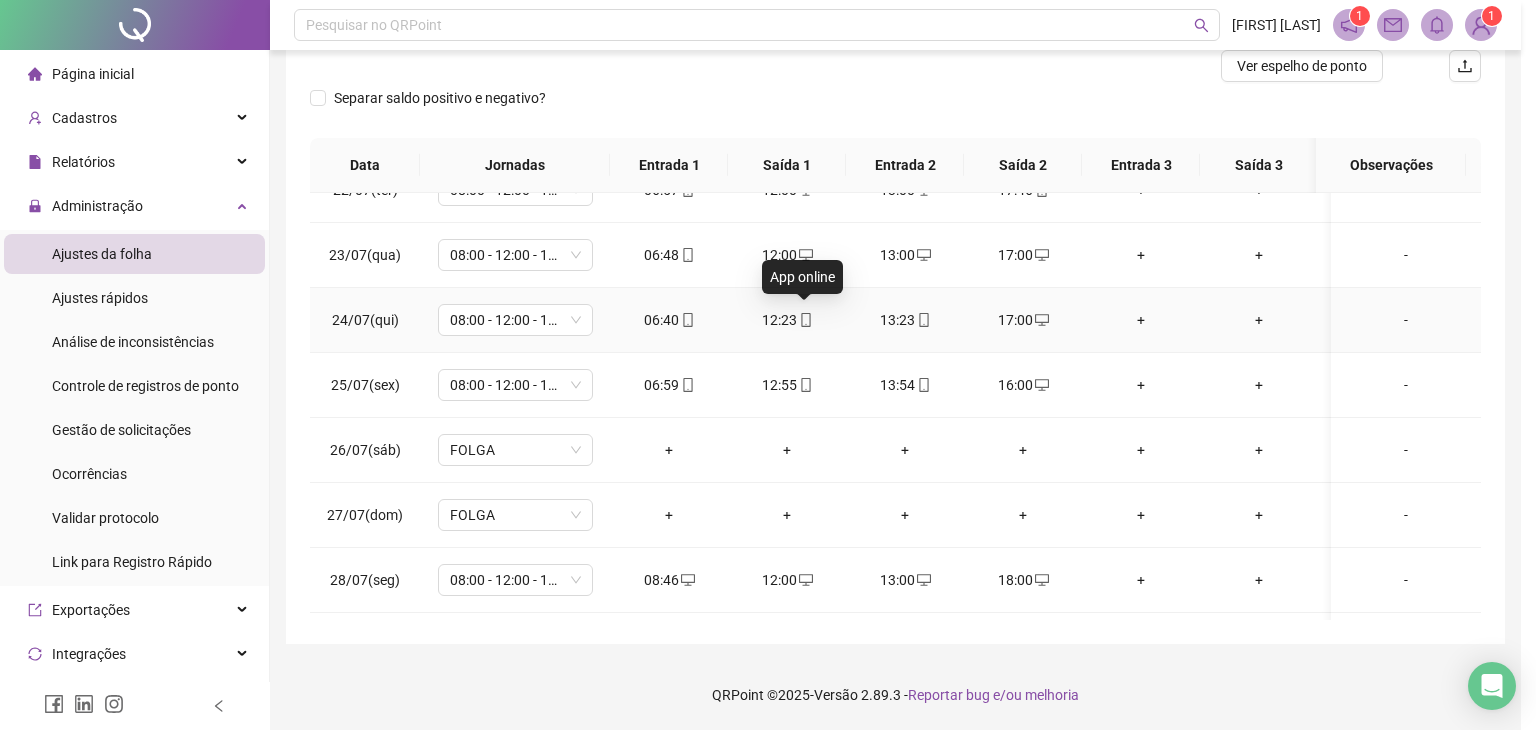 type on "**********" 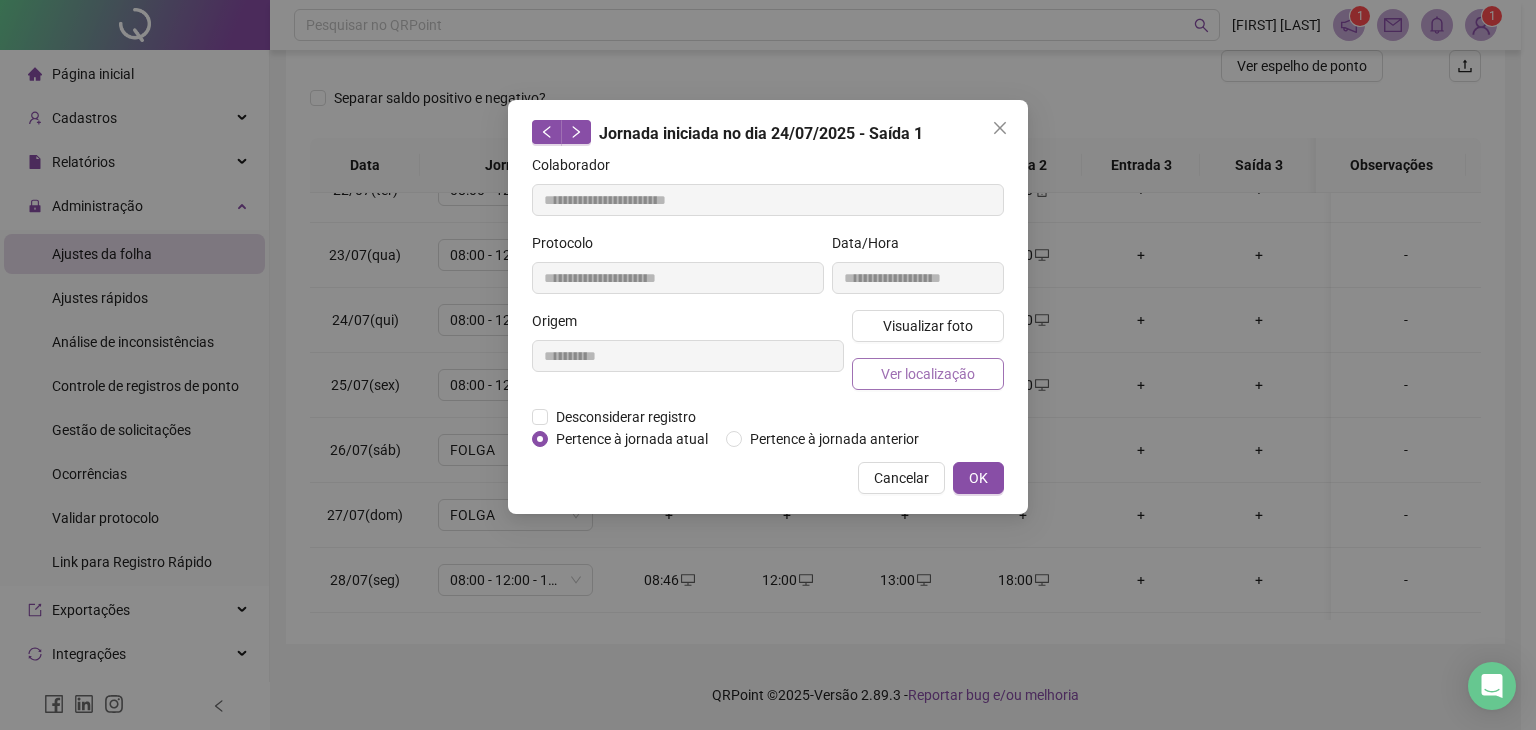 click on "Ver localização" at bounding box center (928, 374) 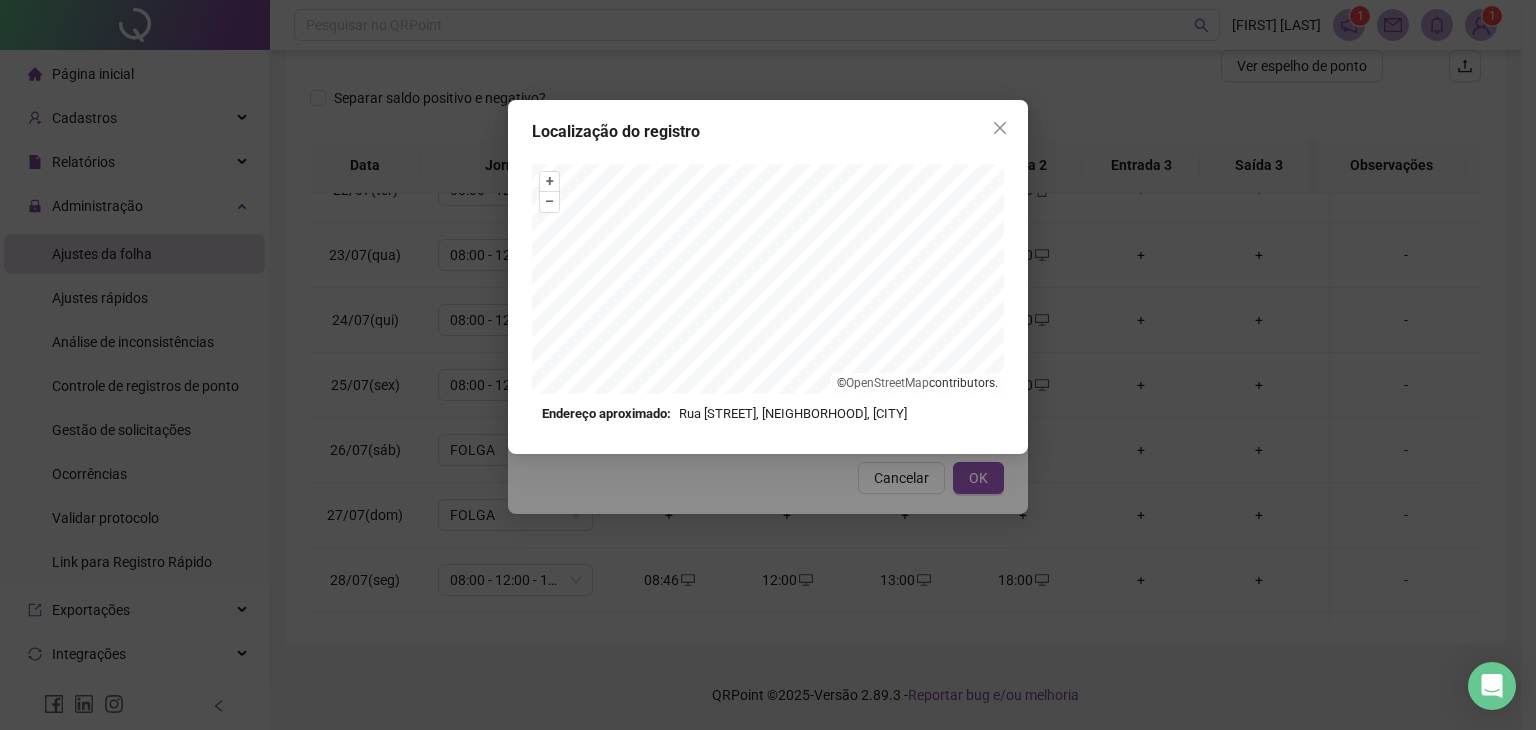 click at bounding box center (1000, 128) 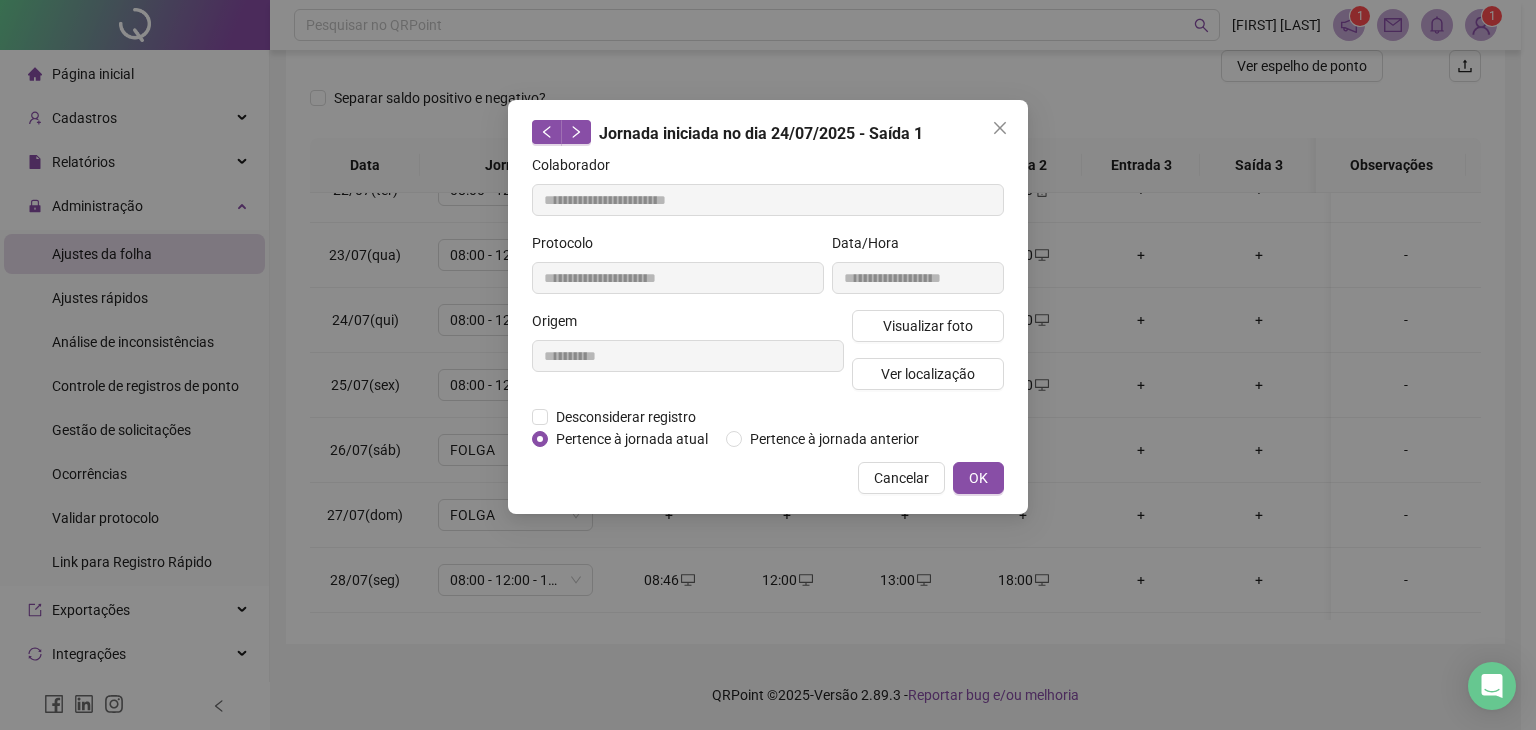 click 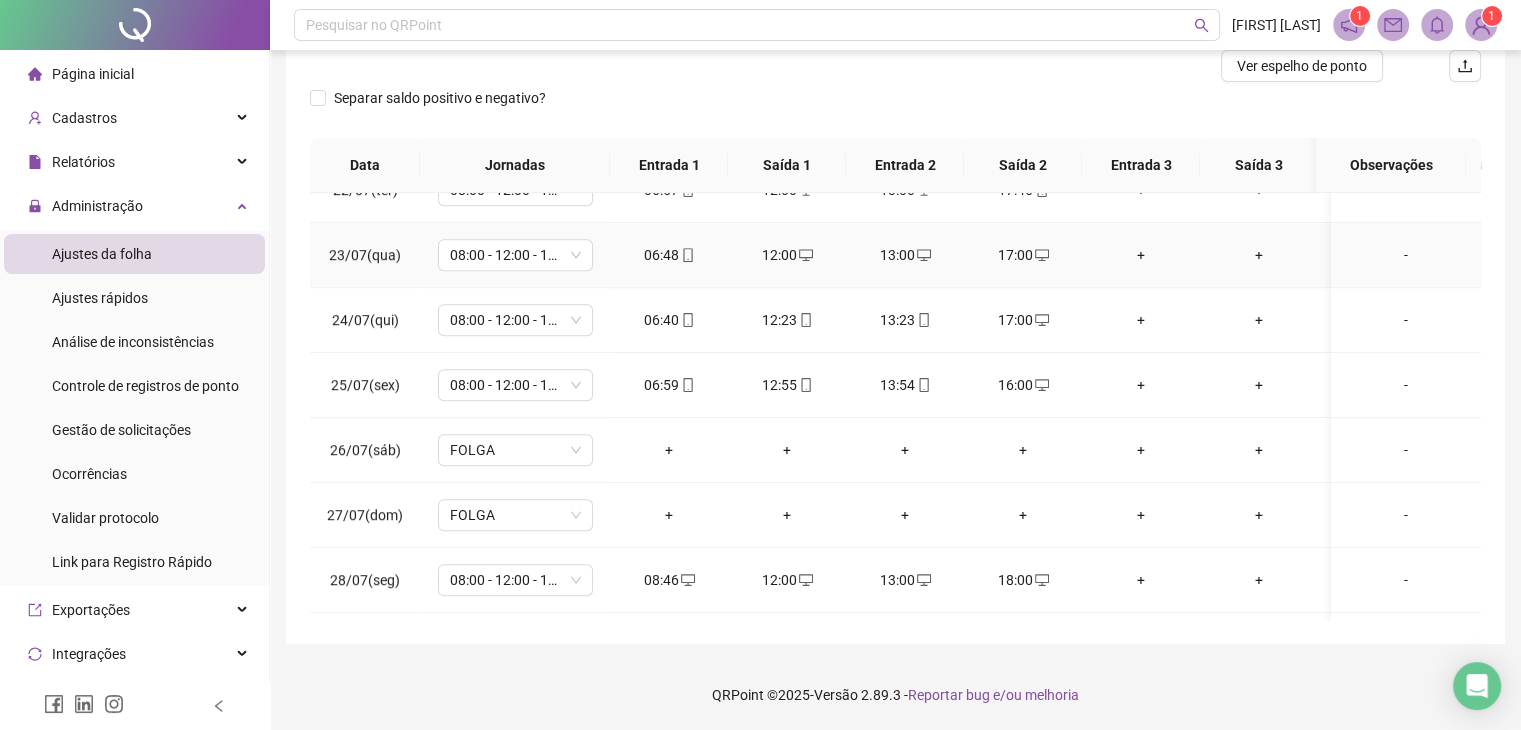 click 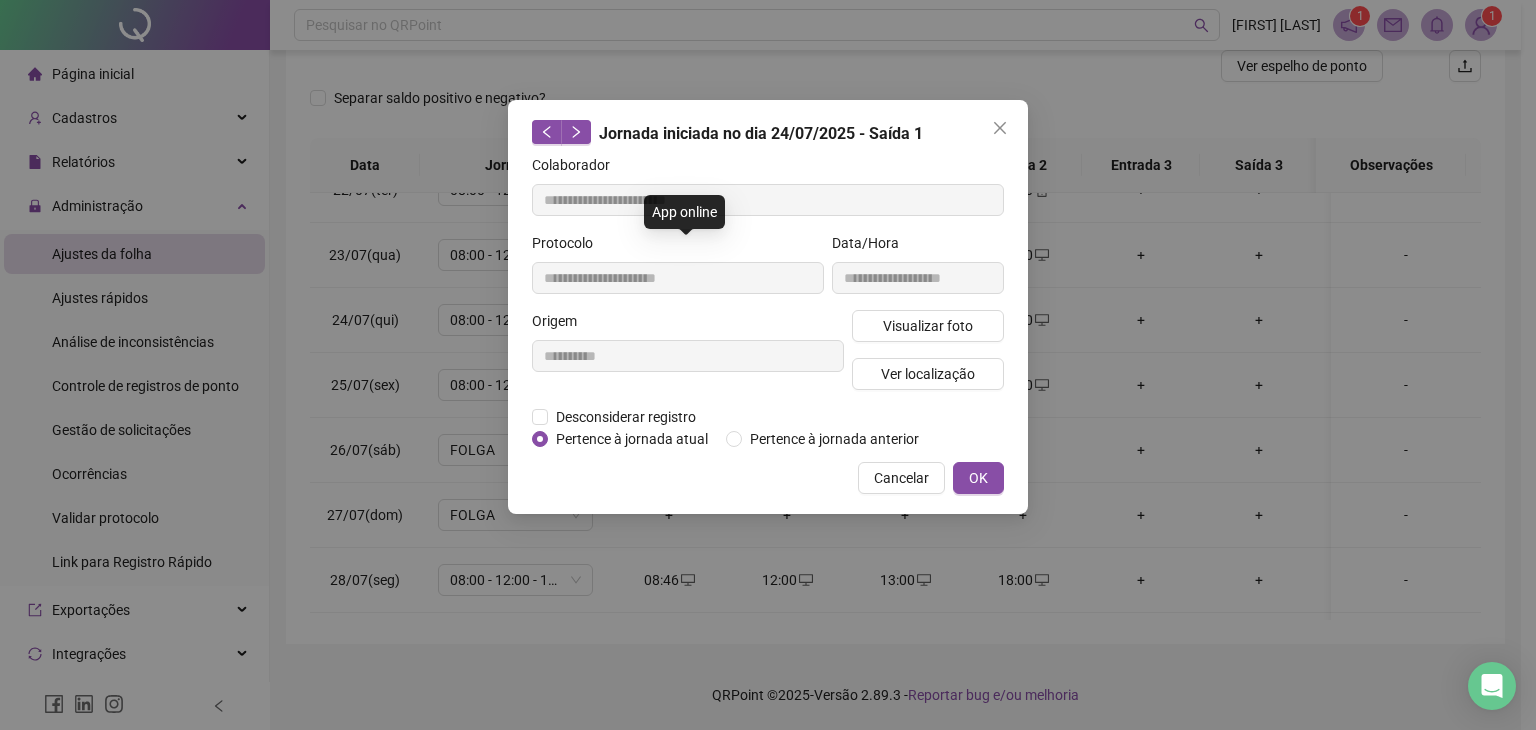 type on "**********" 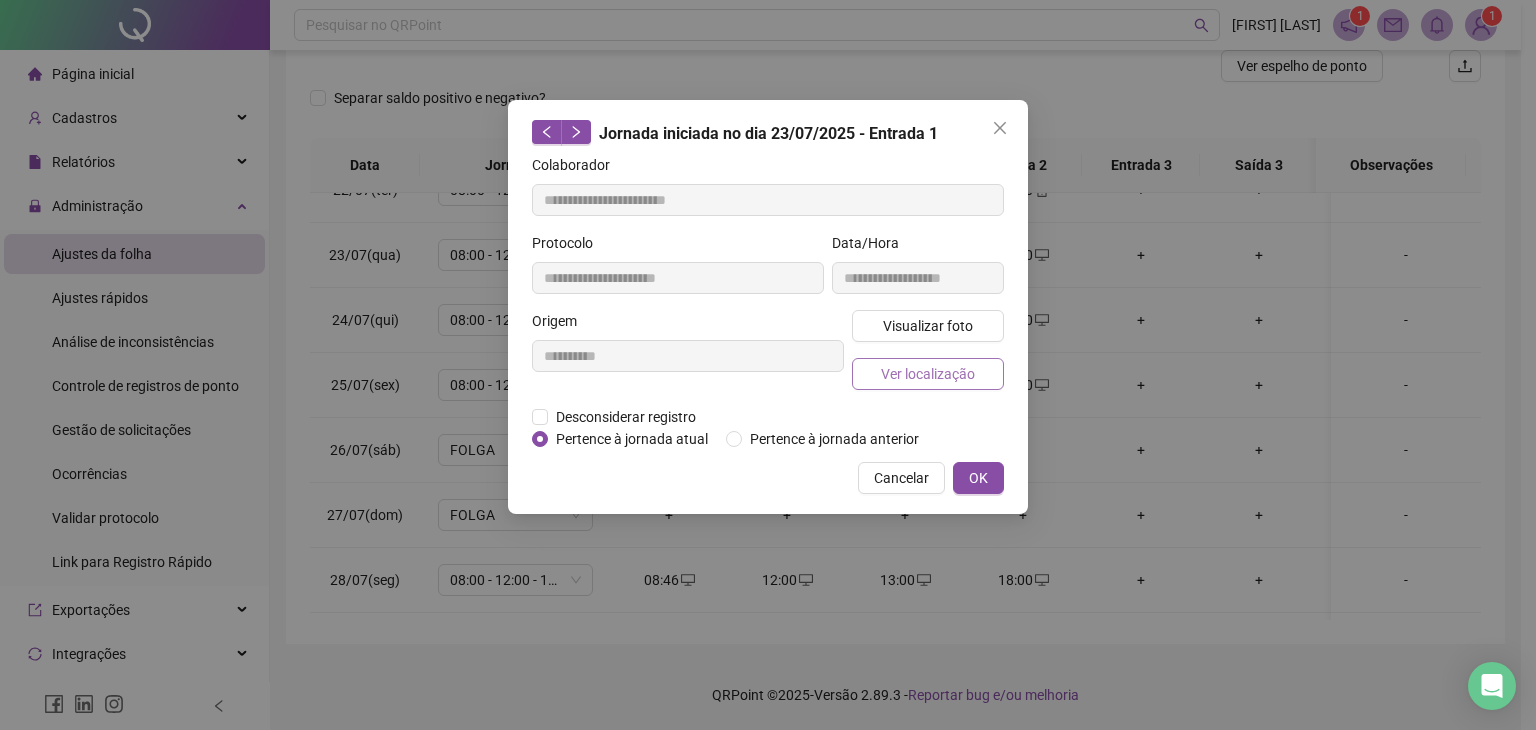 click on "Ver localização" at bounding box center [928, 374] 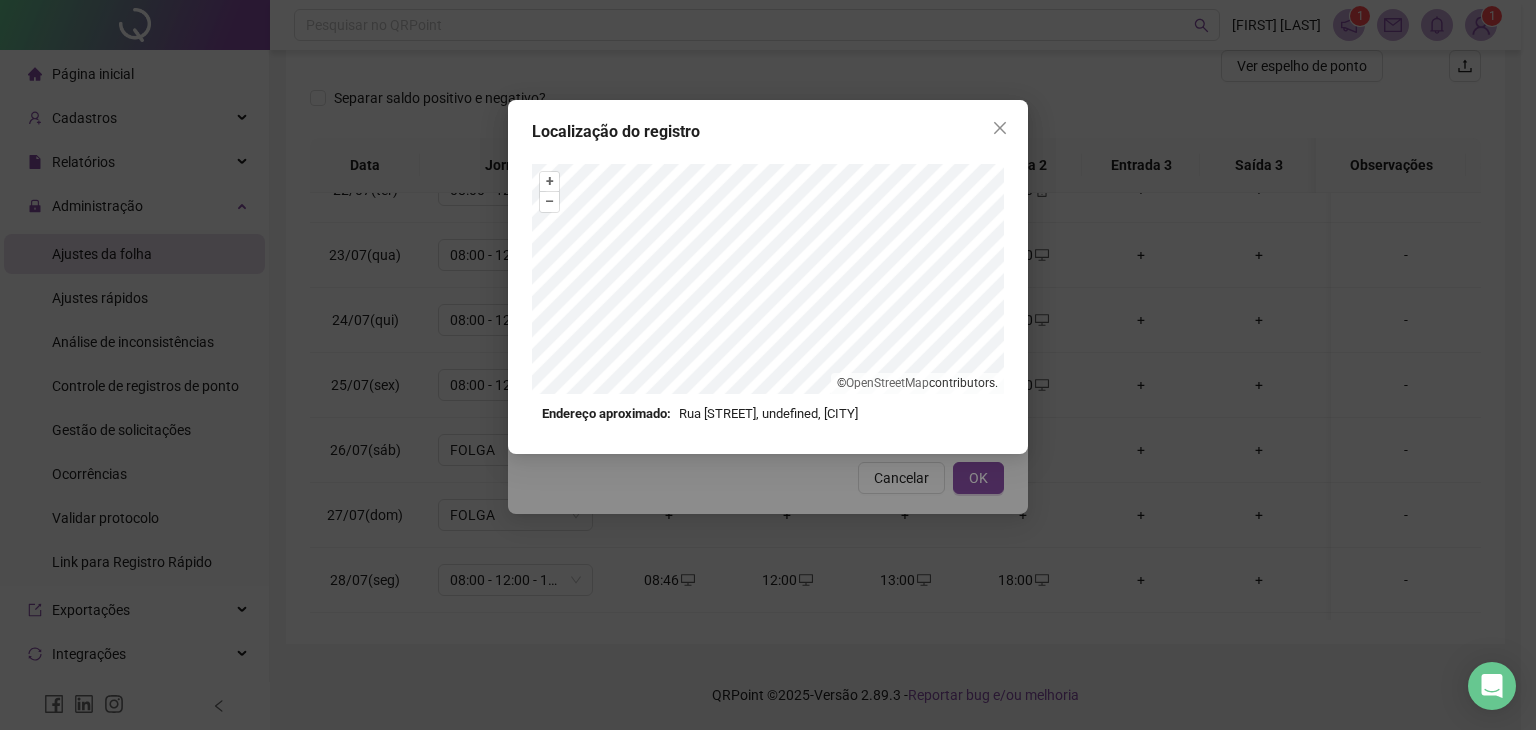 click at bounding box center (1000, 128) 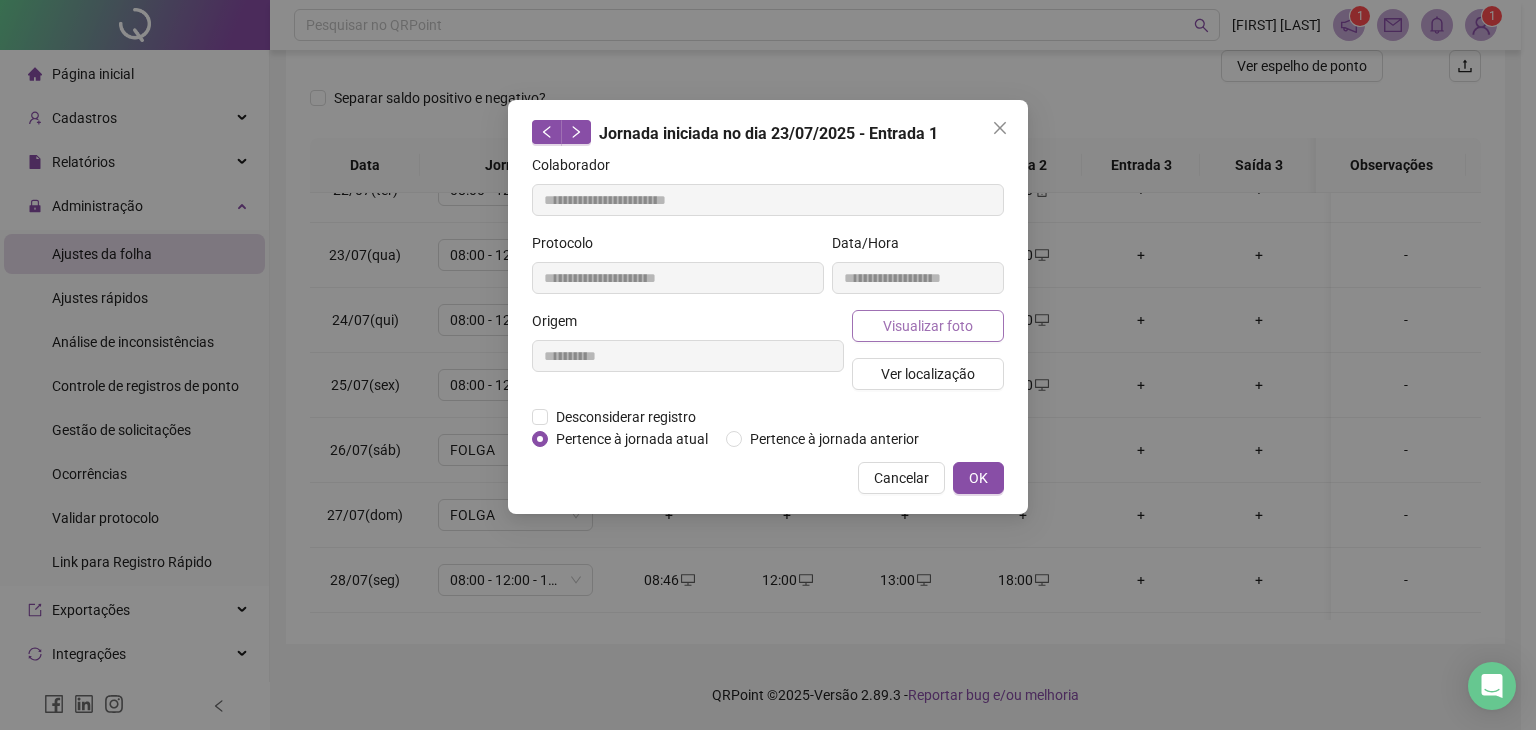 click on "Visualizar foto" at bounding box center [928, 326] 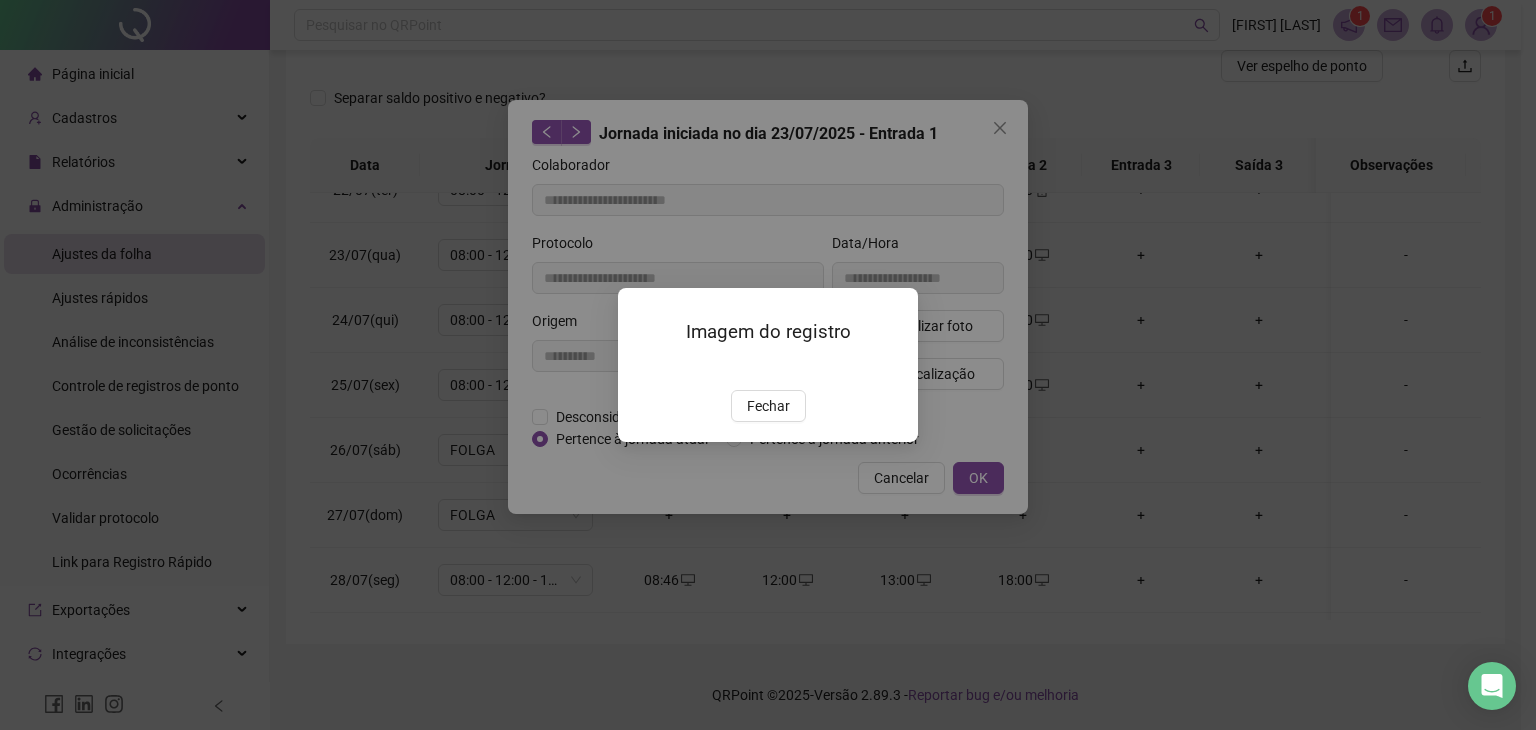 click on "Imagem do registro Fechar" at bounding box center [768, 364] 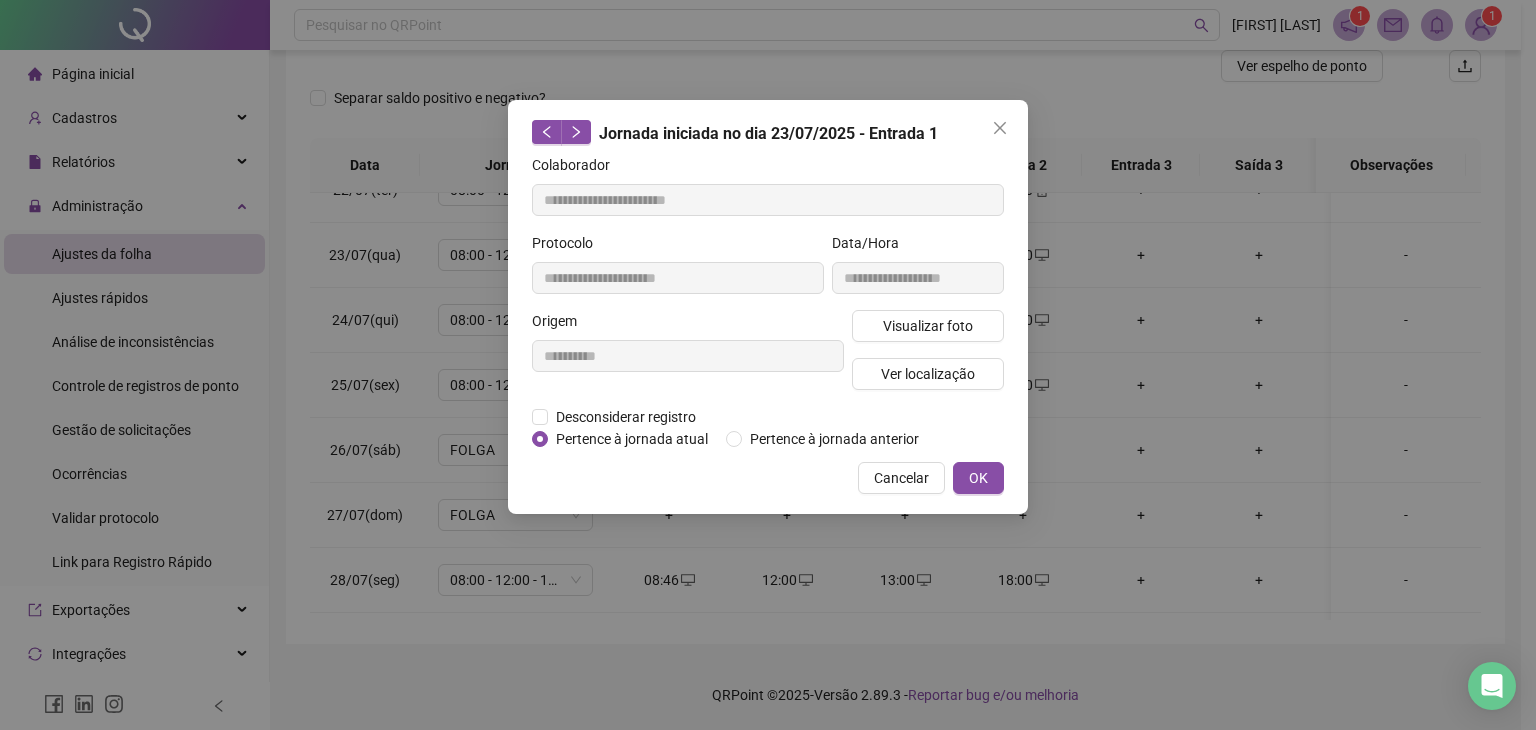 click on "Imagem do registro Fechar" at bounding box center [768, 365] 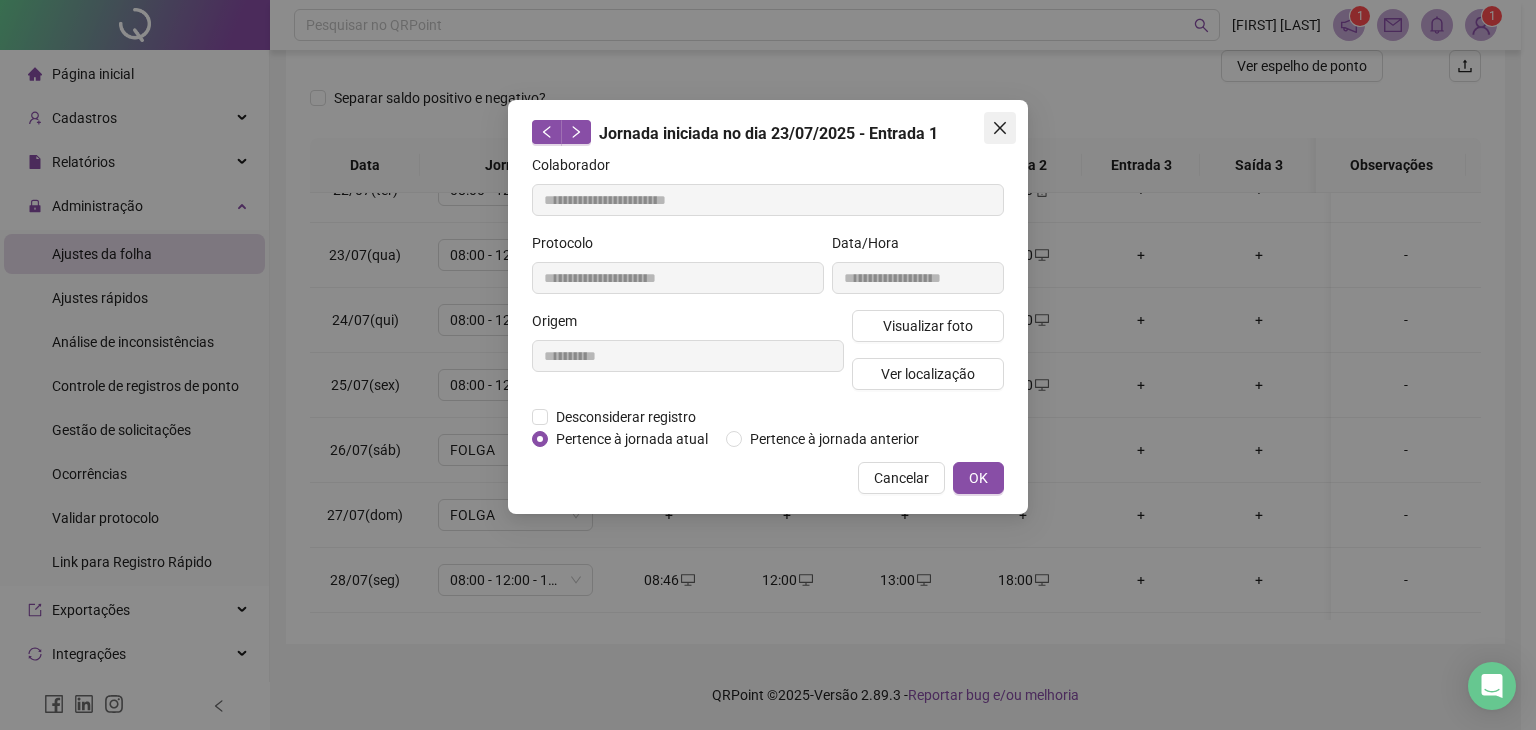 click 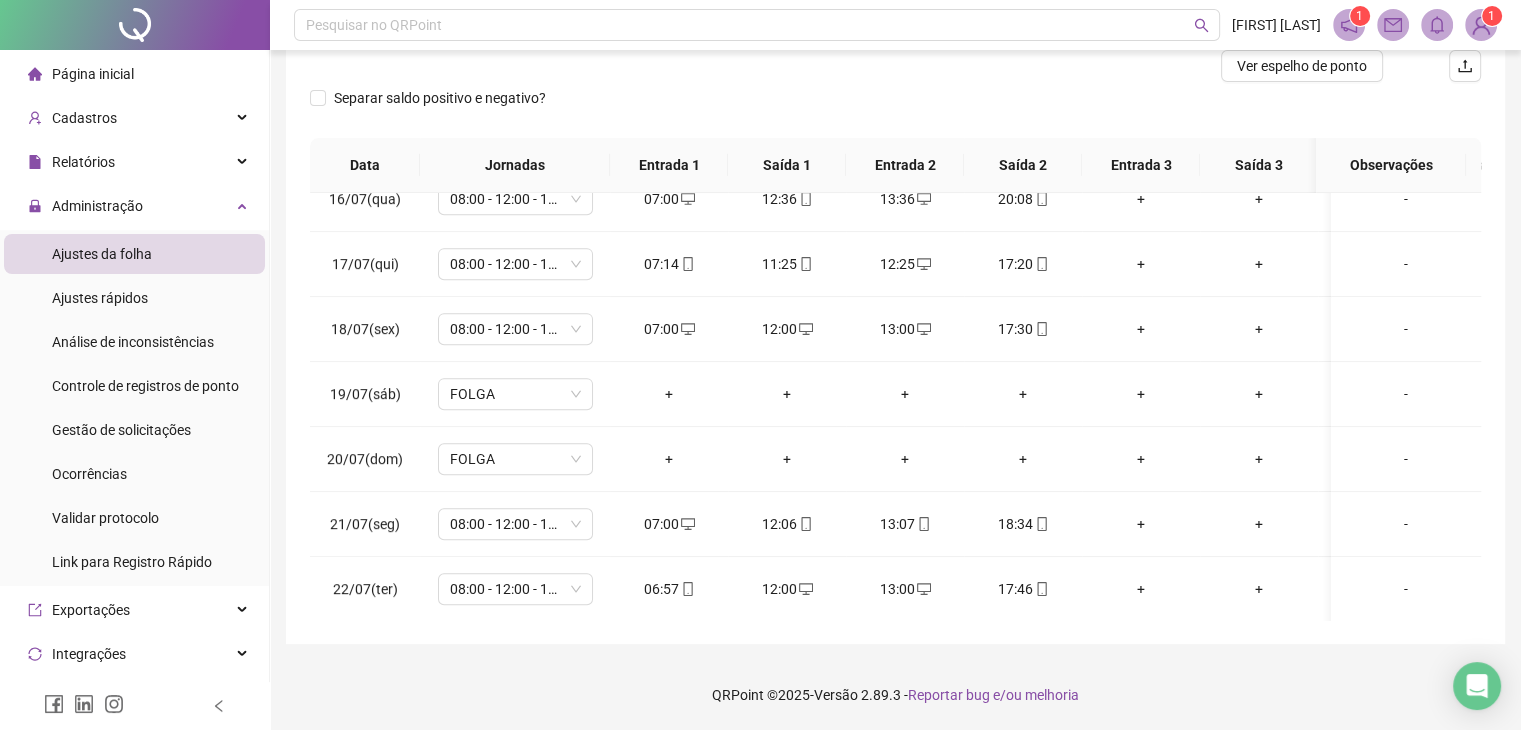 scroll, scrollTop: 1000, scrollLeft: 0, axis: vertical 